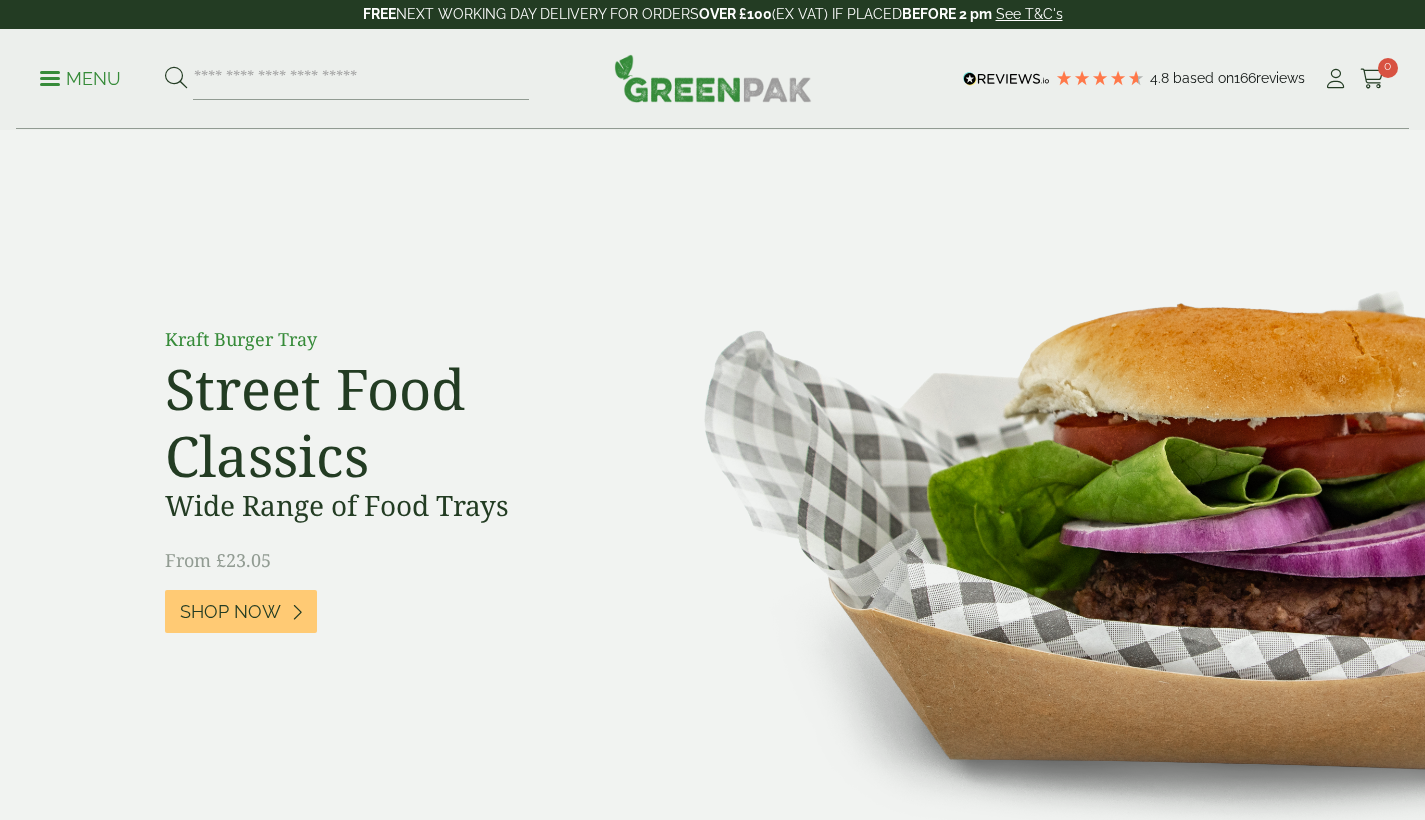 scroll, scrollTop: 0, scrollLeft: 0, axis: both 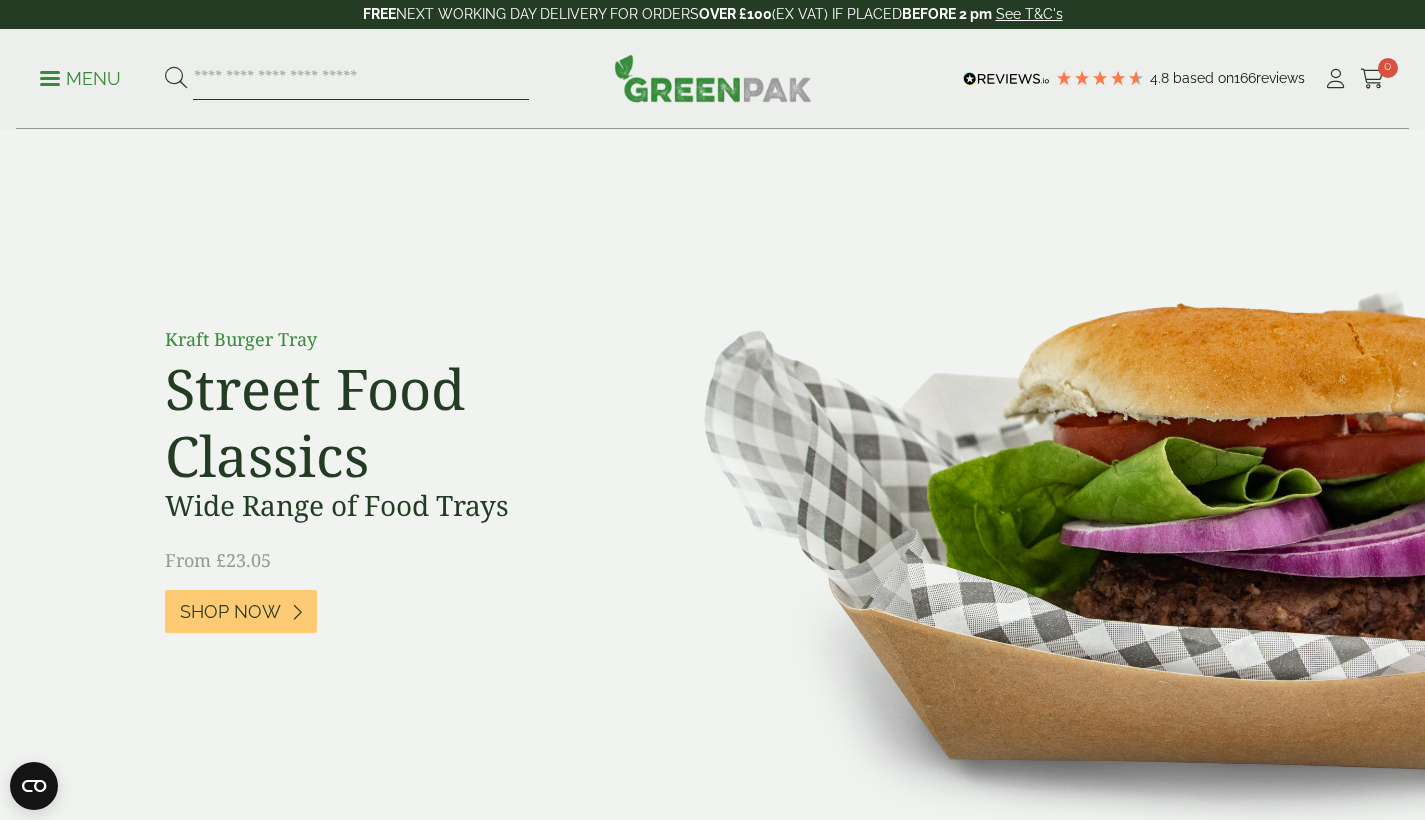 click at bounding box center [361, 79] 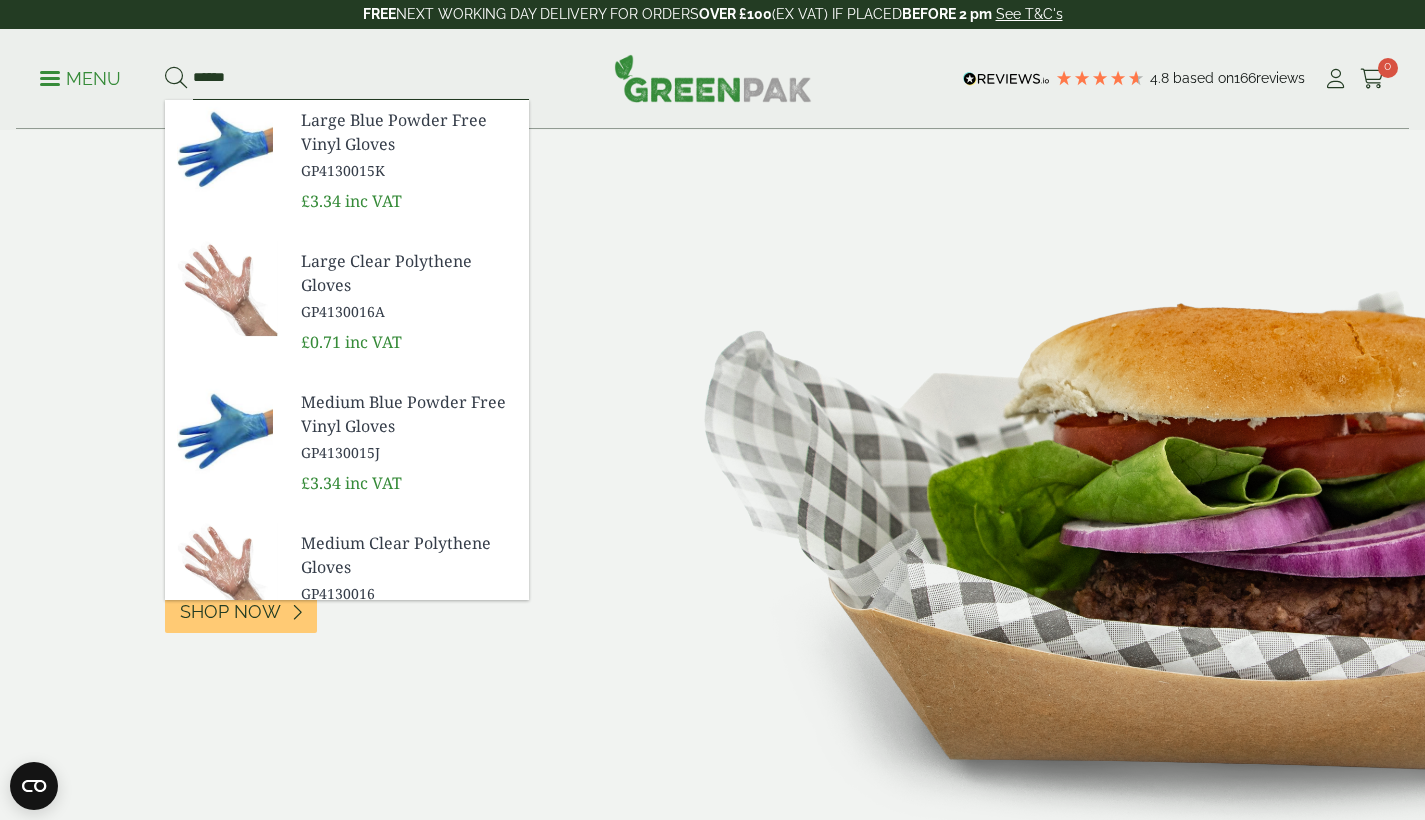 type on "******" 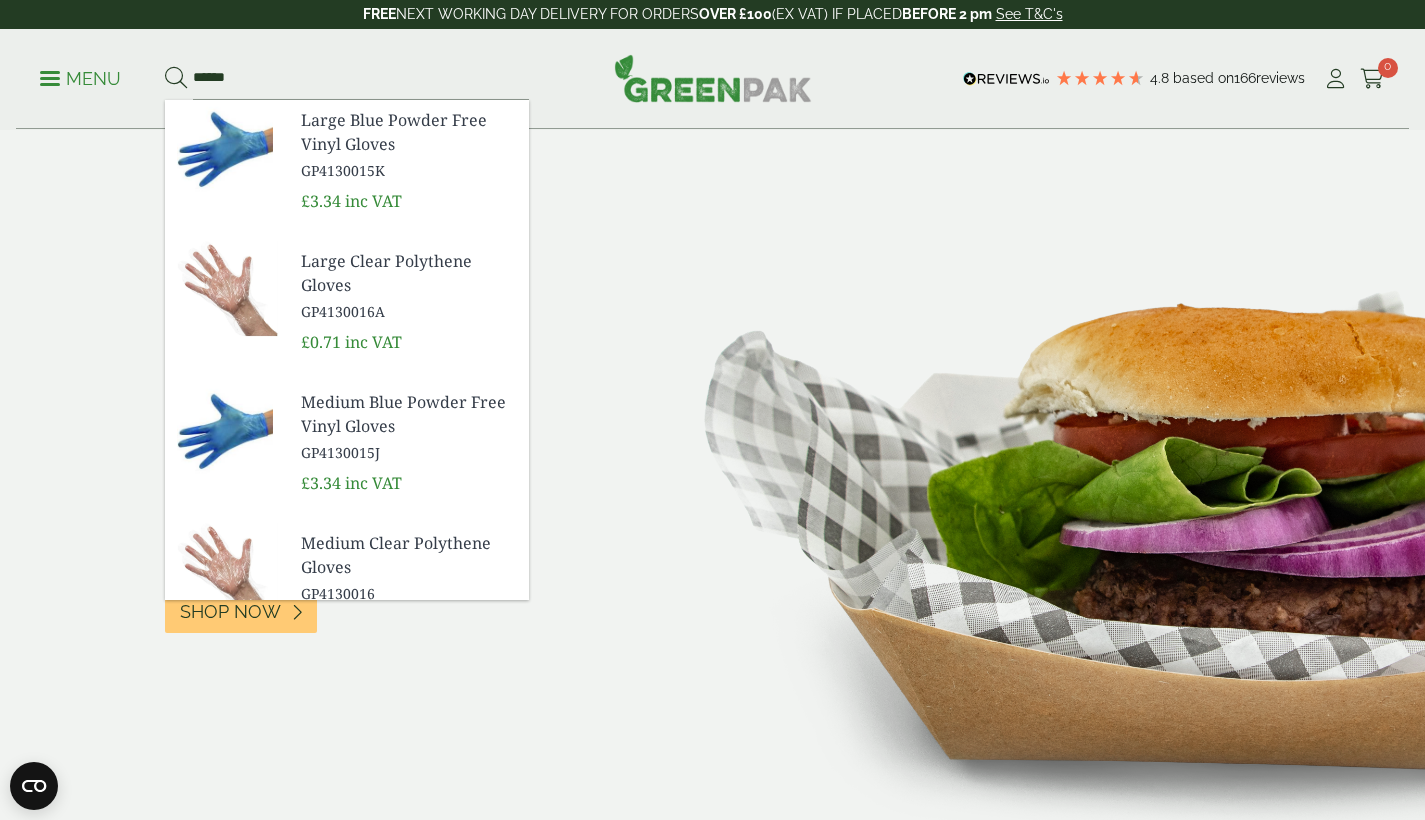 click on "GP4130015K" at bounding box center [407, 170] 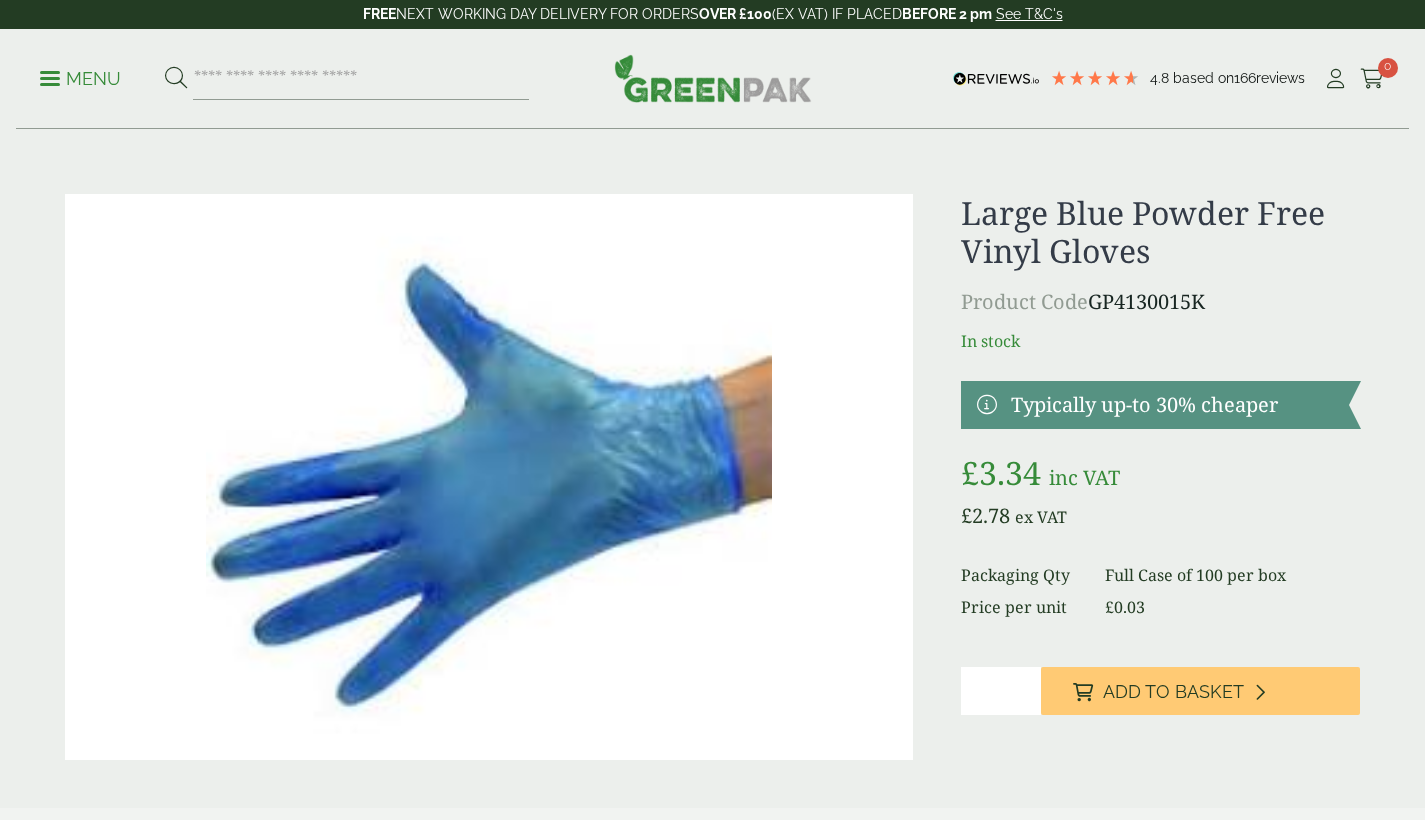 scroll, scrollTop: 0, scrollLeft: 0, axis: both 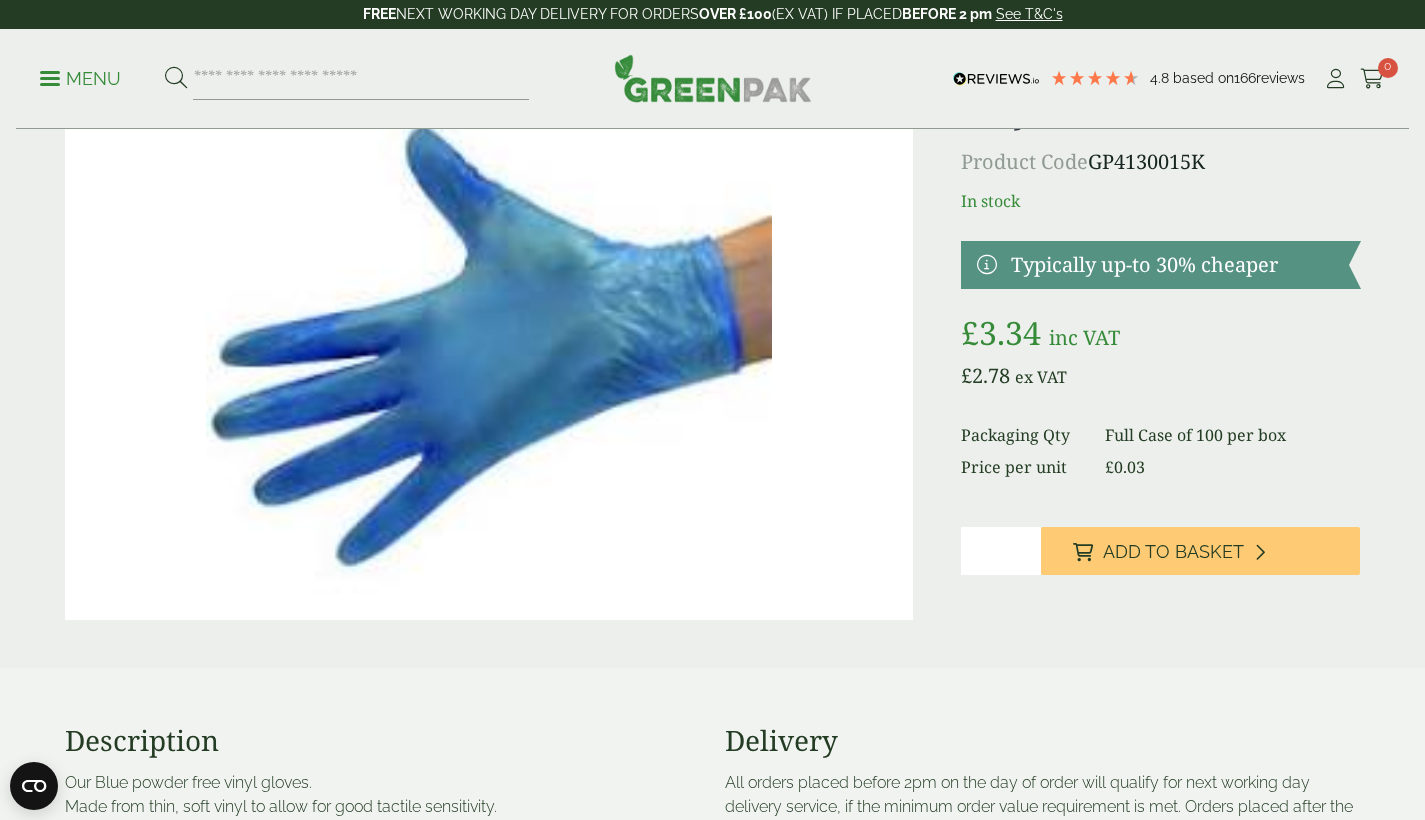 click on "*" at bounding box center [1001, 551] 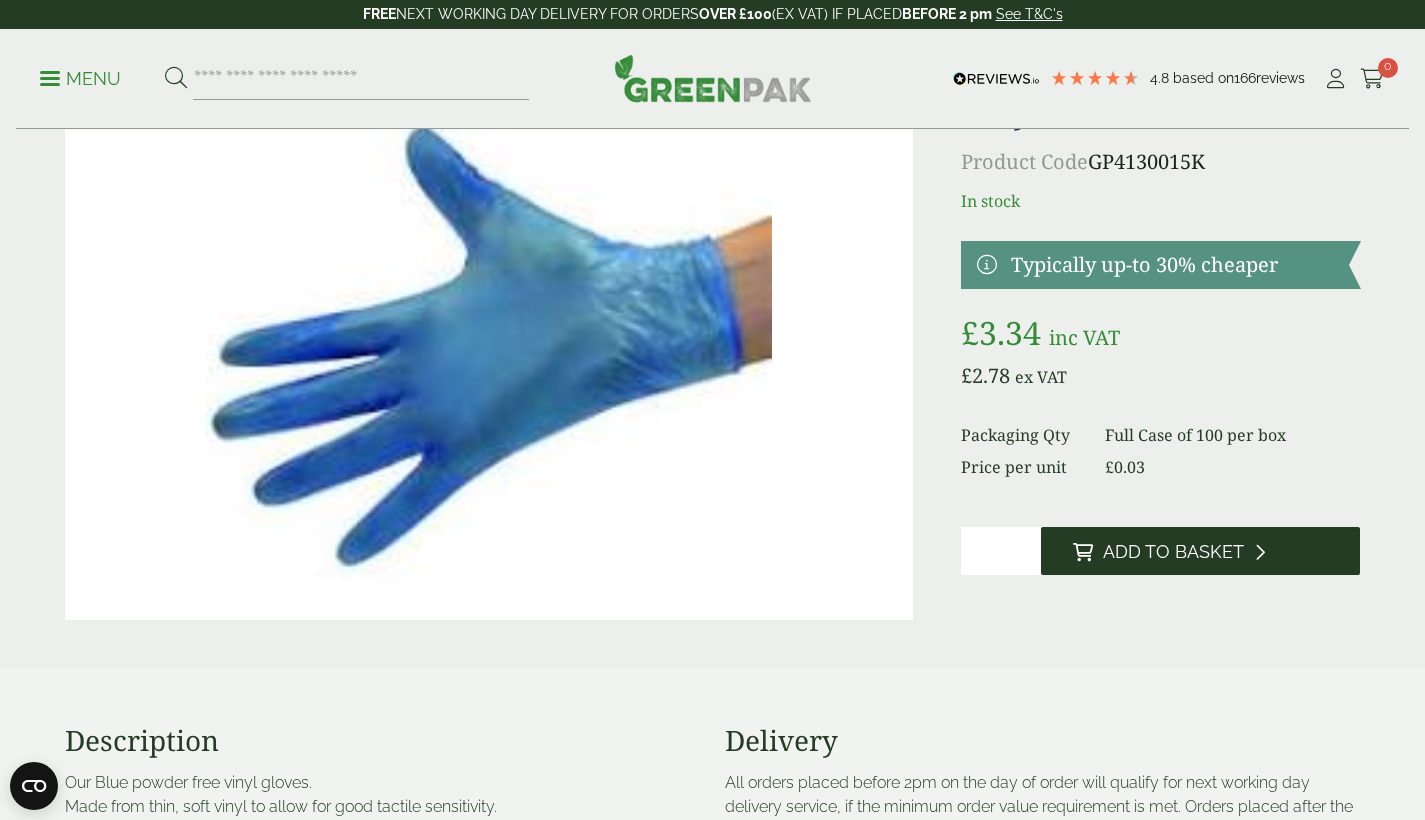 click at bounding box center (1083, 552) 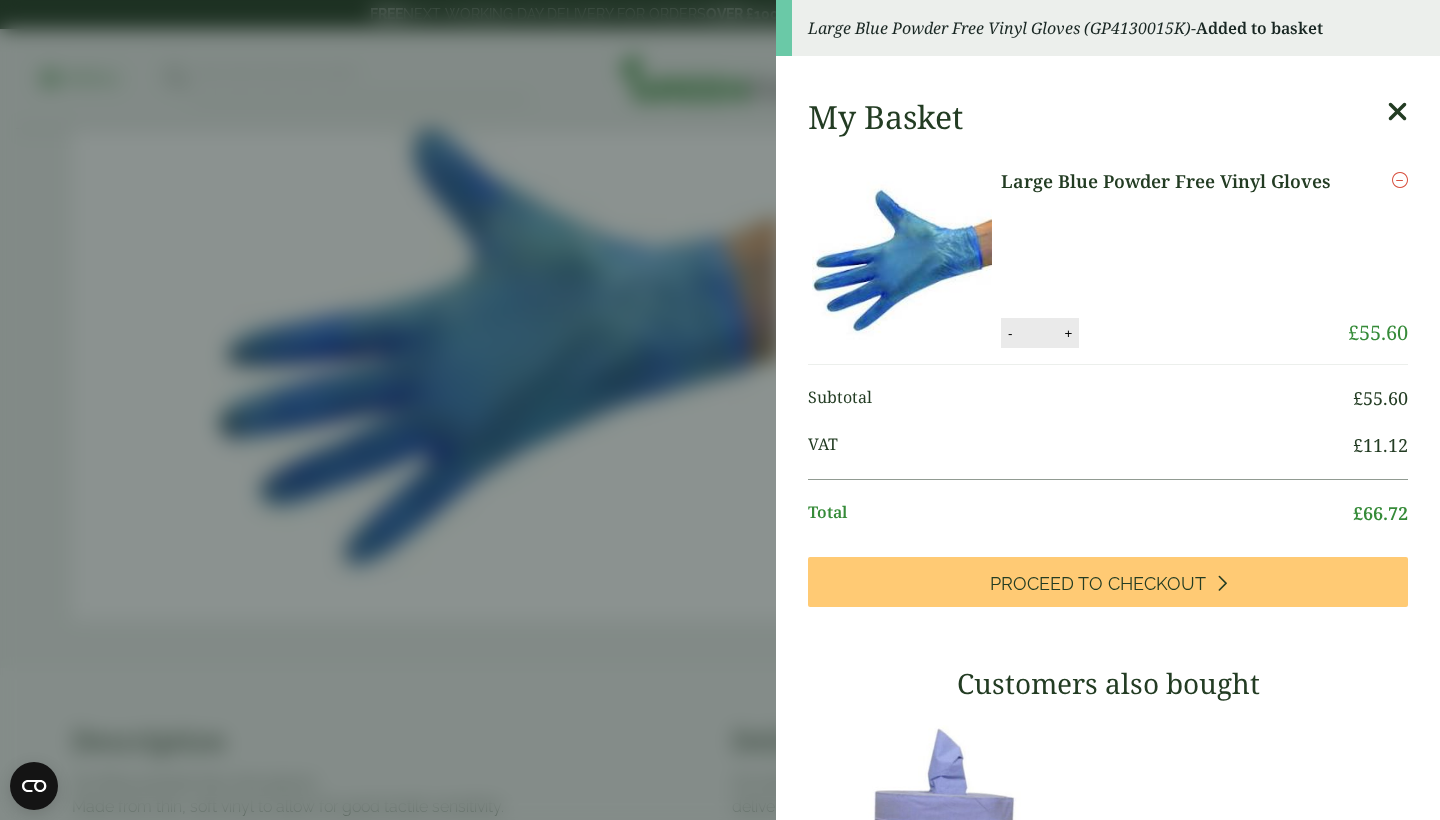 click at bounding box center [1397, 112] 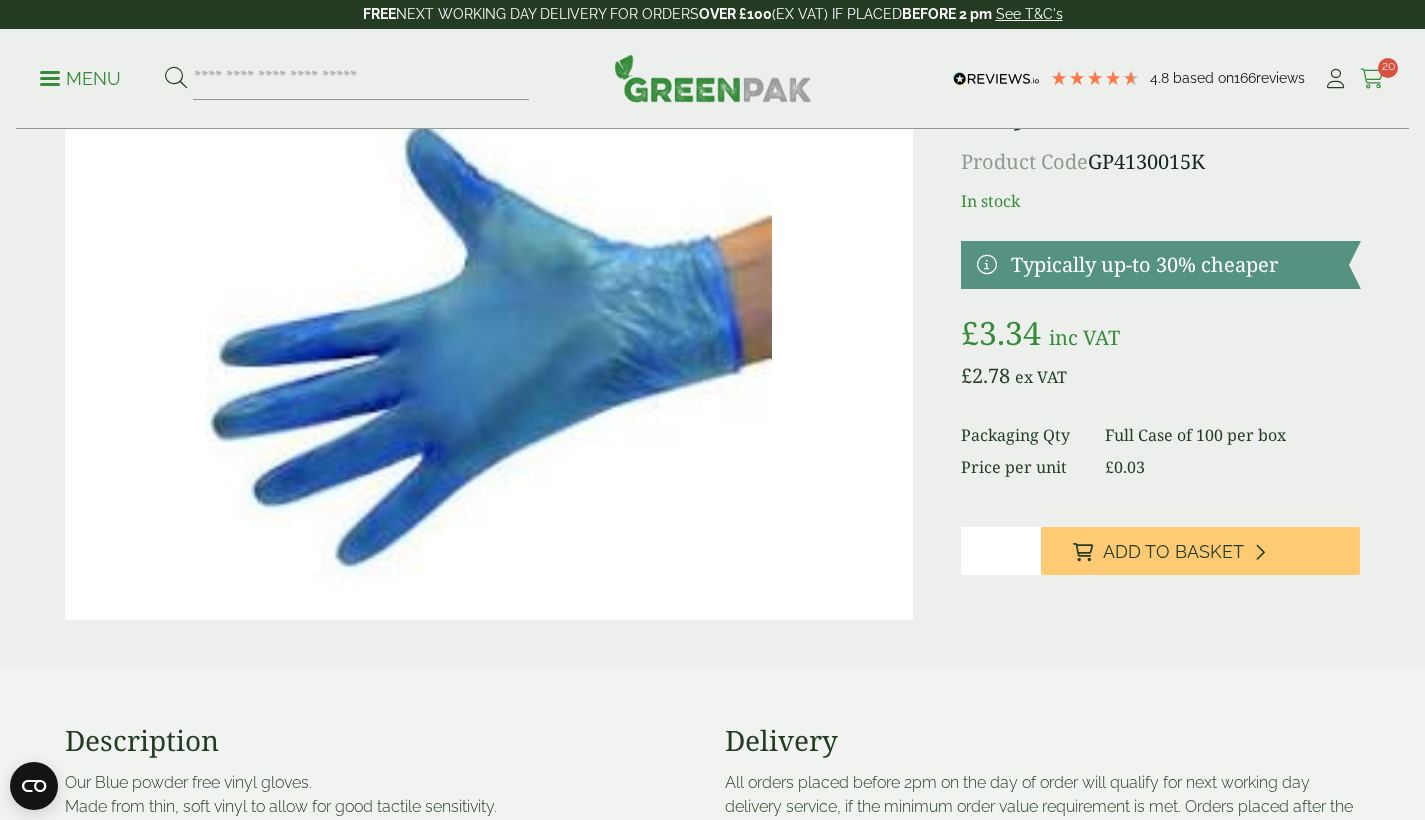 click at bounding box center [1372, 79] 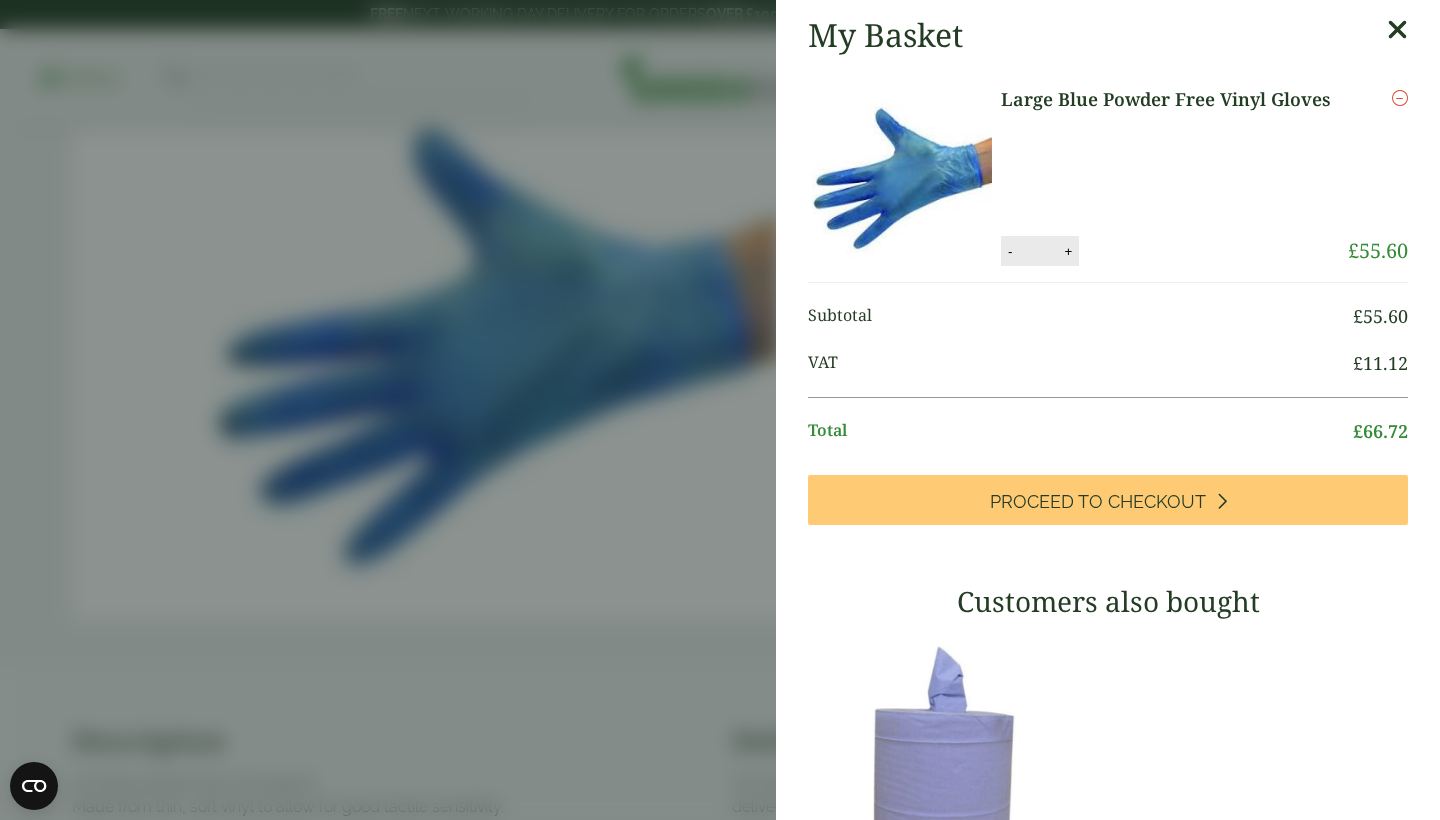 click at bounding box center (1397, 30) 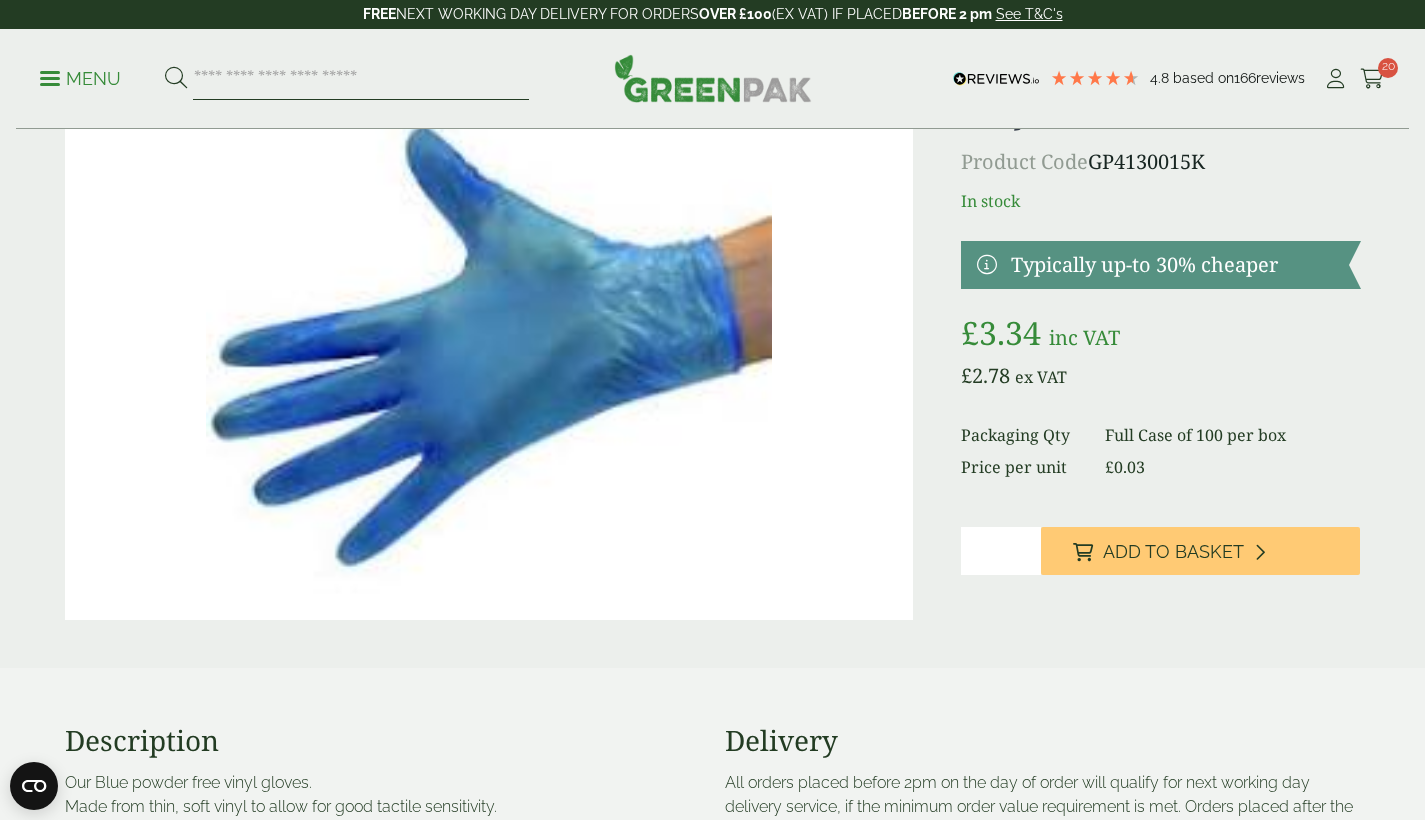 click at bounding box center (361, 79) 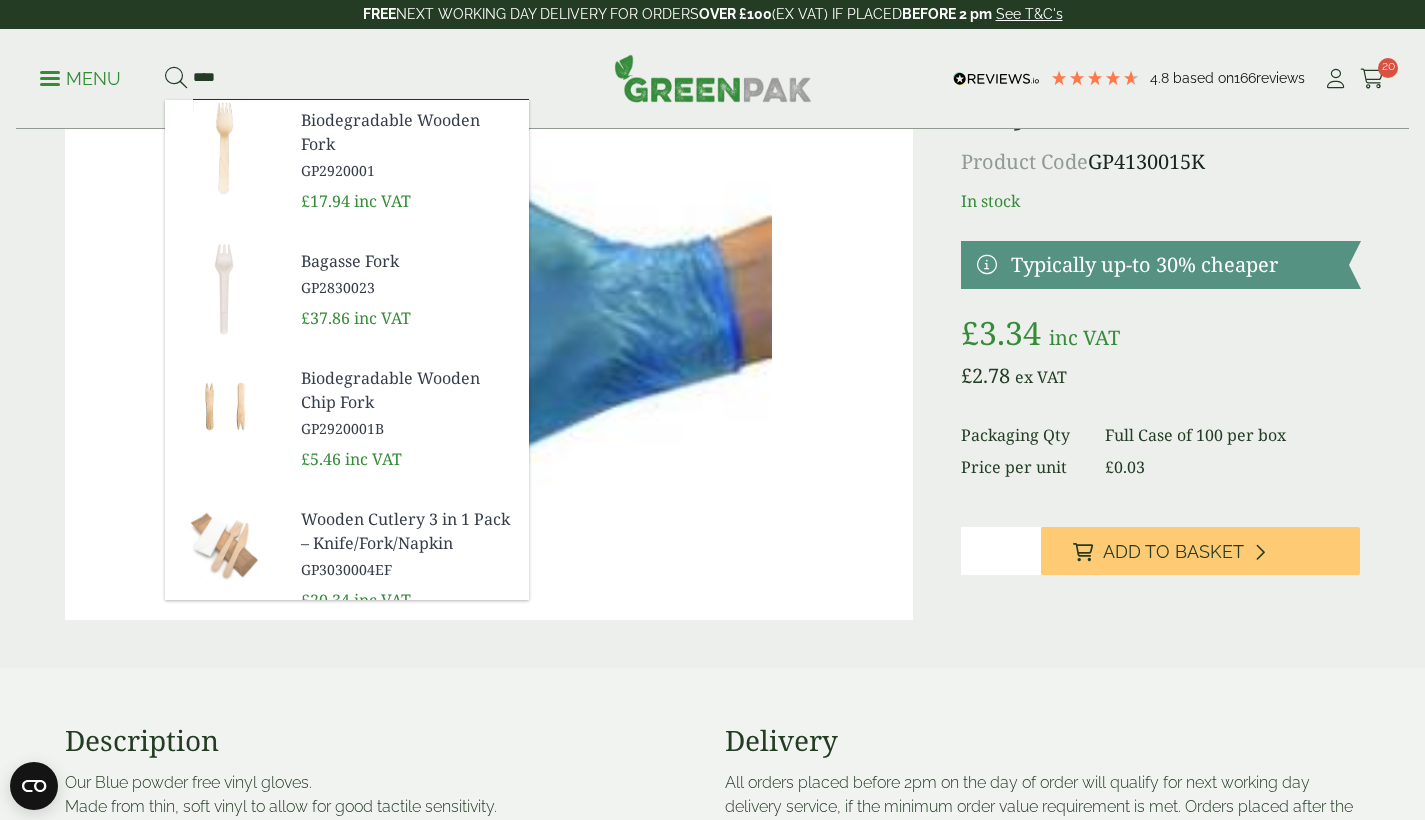 type on "****" 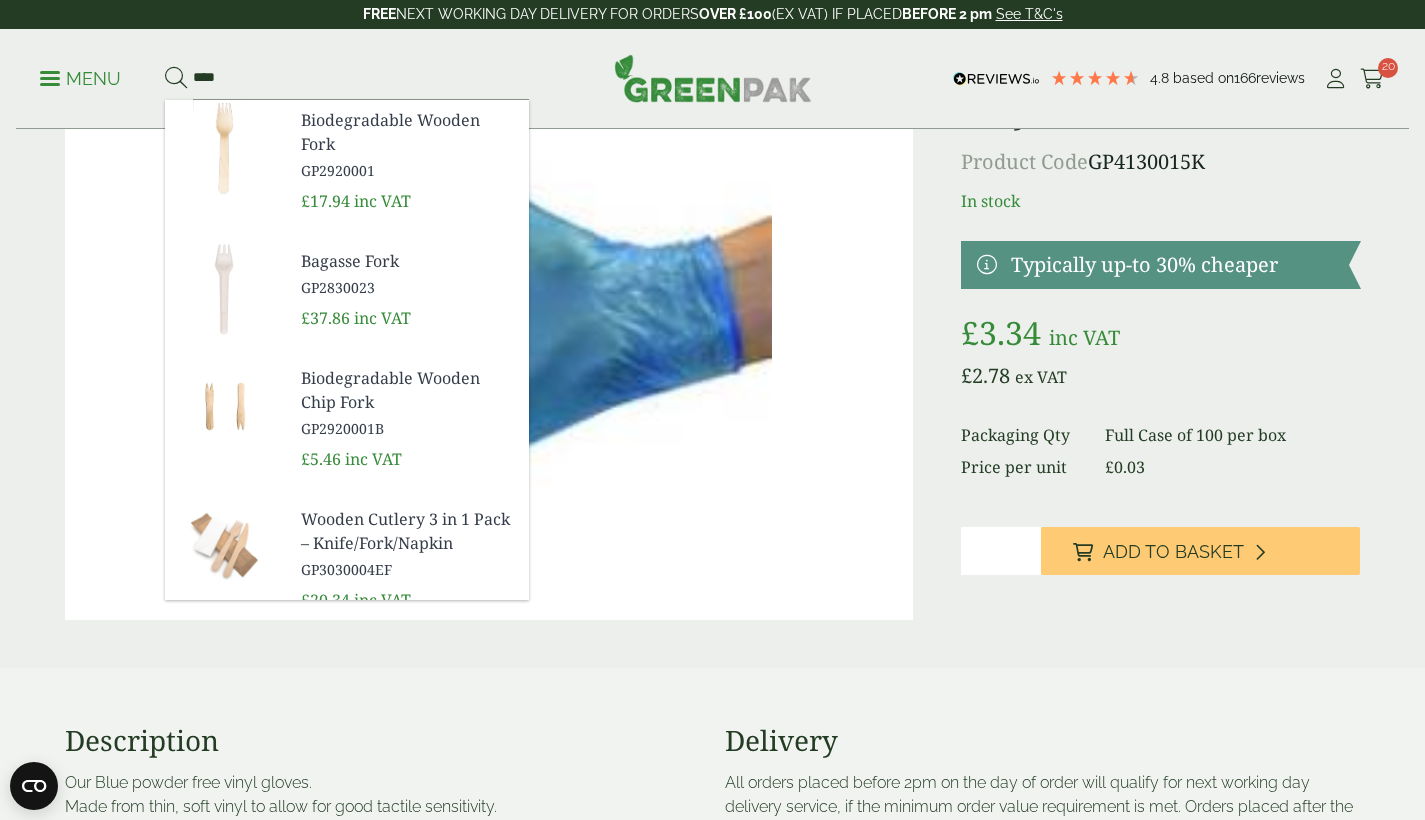 click on "Biodegradable Wooden Fork" at bounding box center [407, 132] 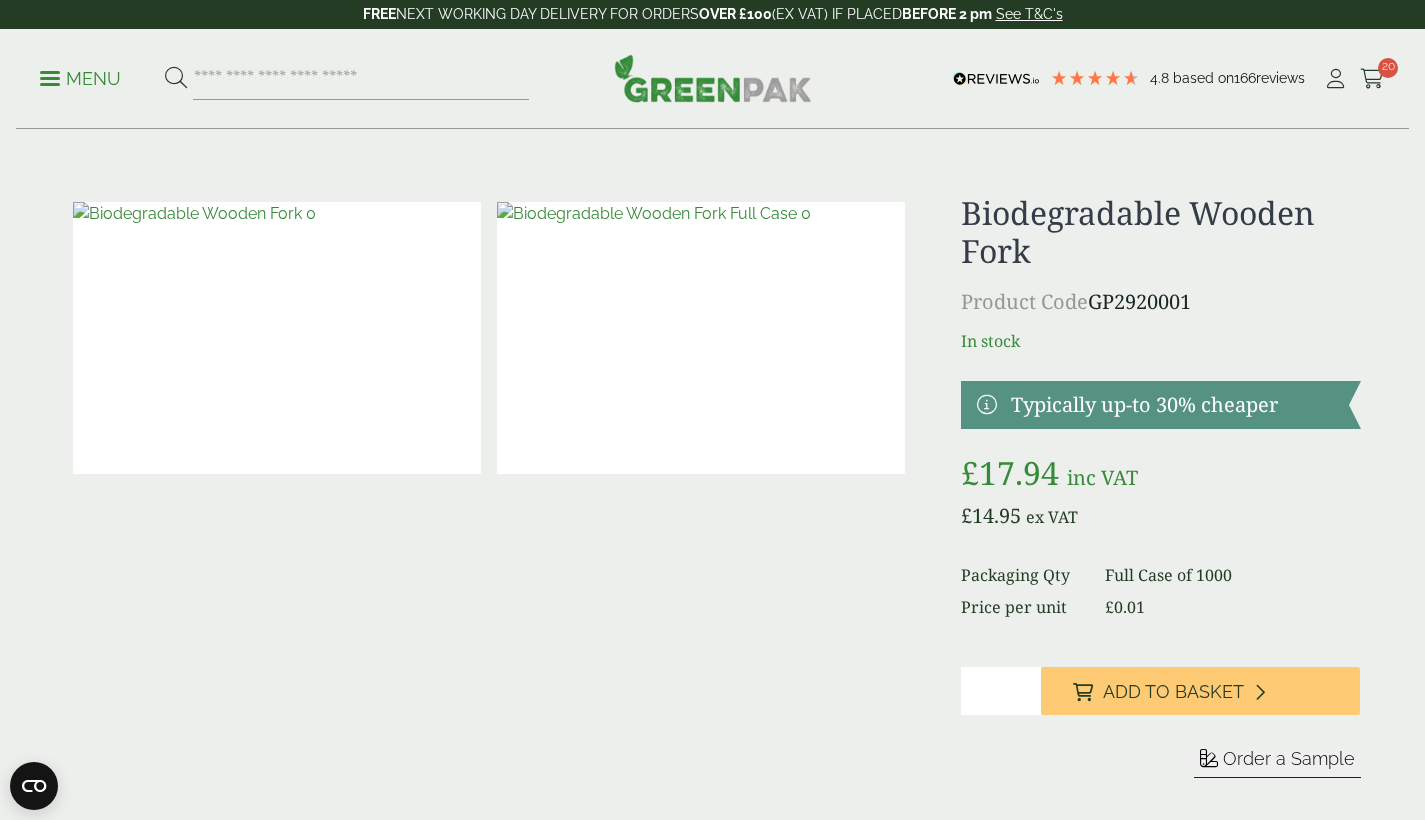 scroll, scrollTop: 0, scrollLeft: 0, axis: both 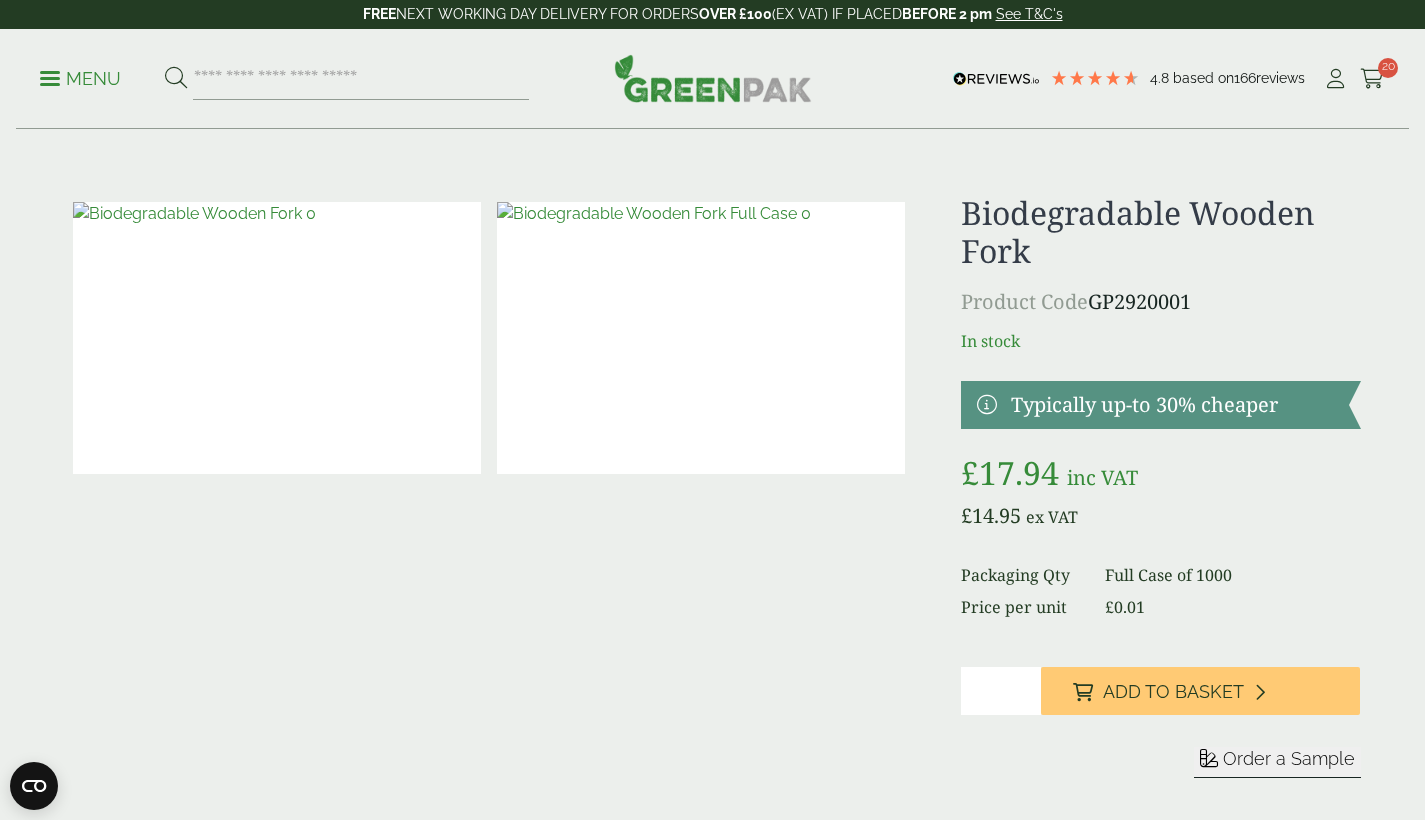 click on "*" at bounding box center (1001, 691) 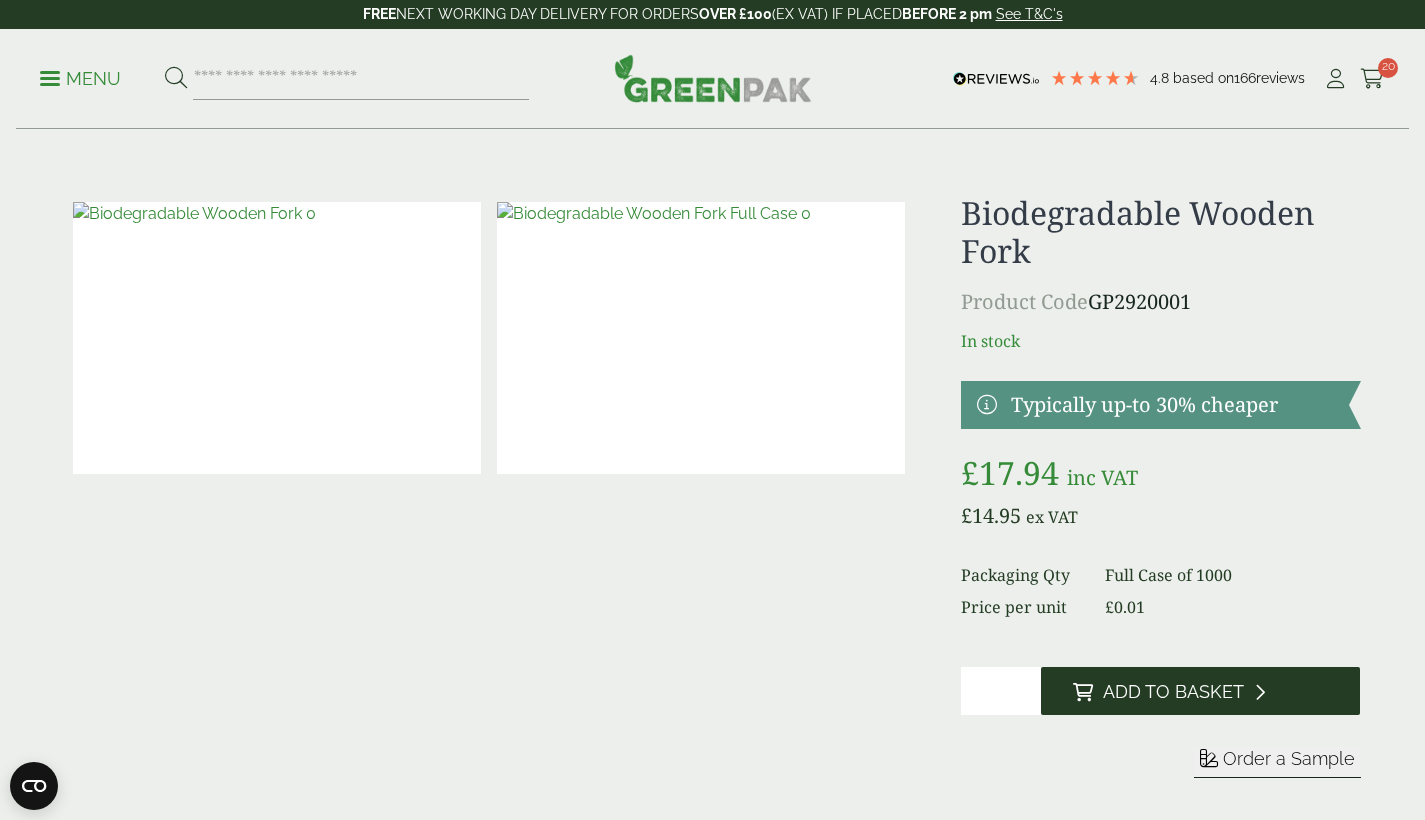 click on "Add to Basket" at bounding box center [1200, 691] 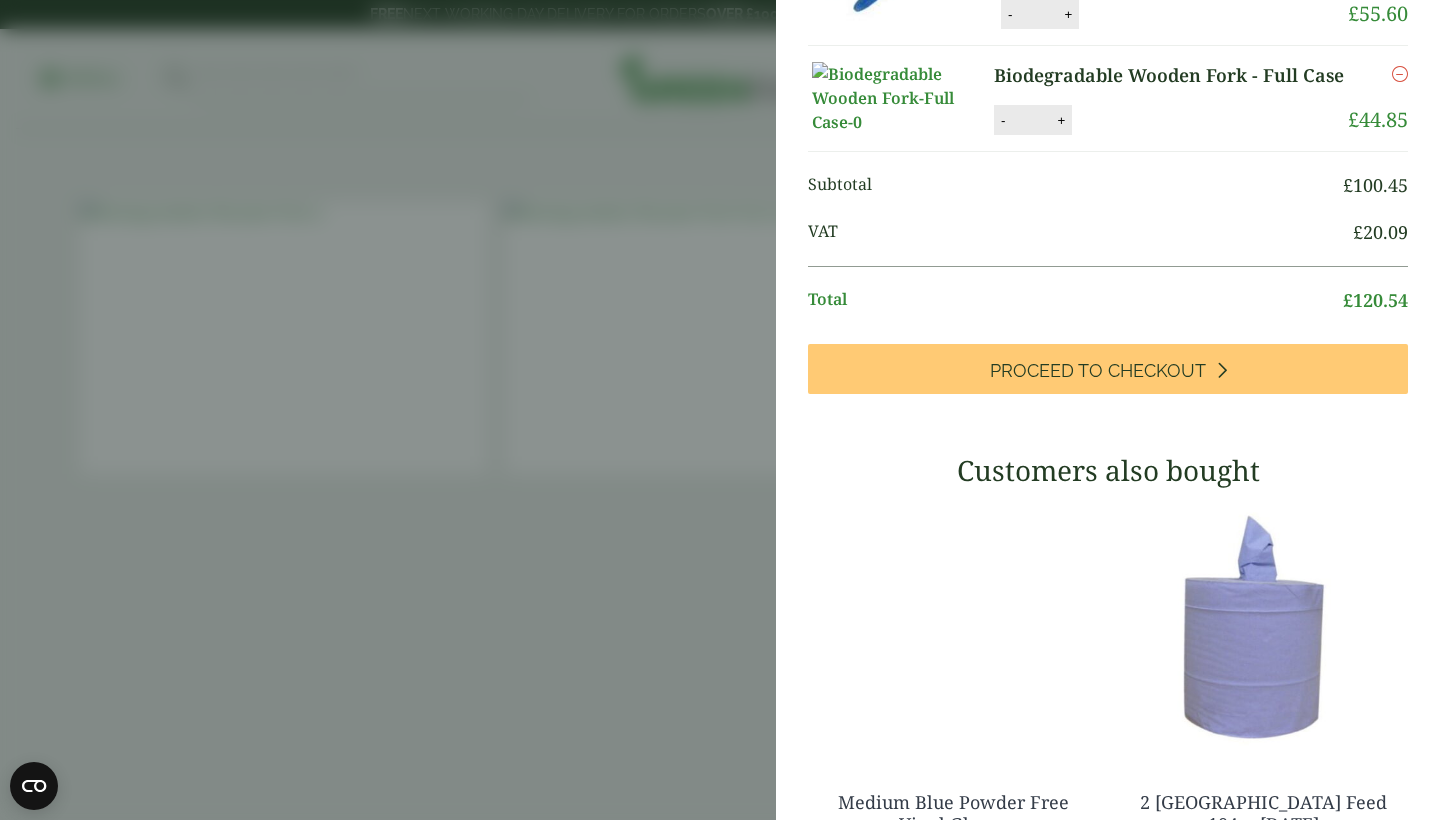 scroll, scrollTop: 388, scrollLeft: 0, axis: vertical 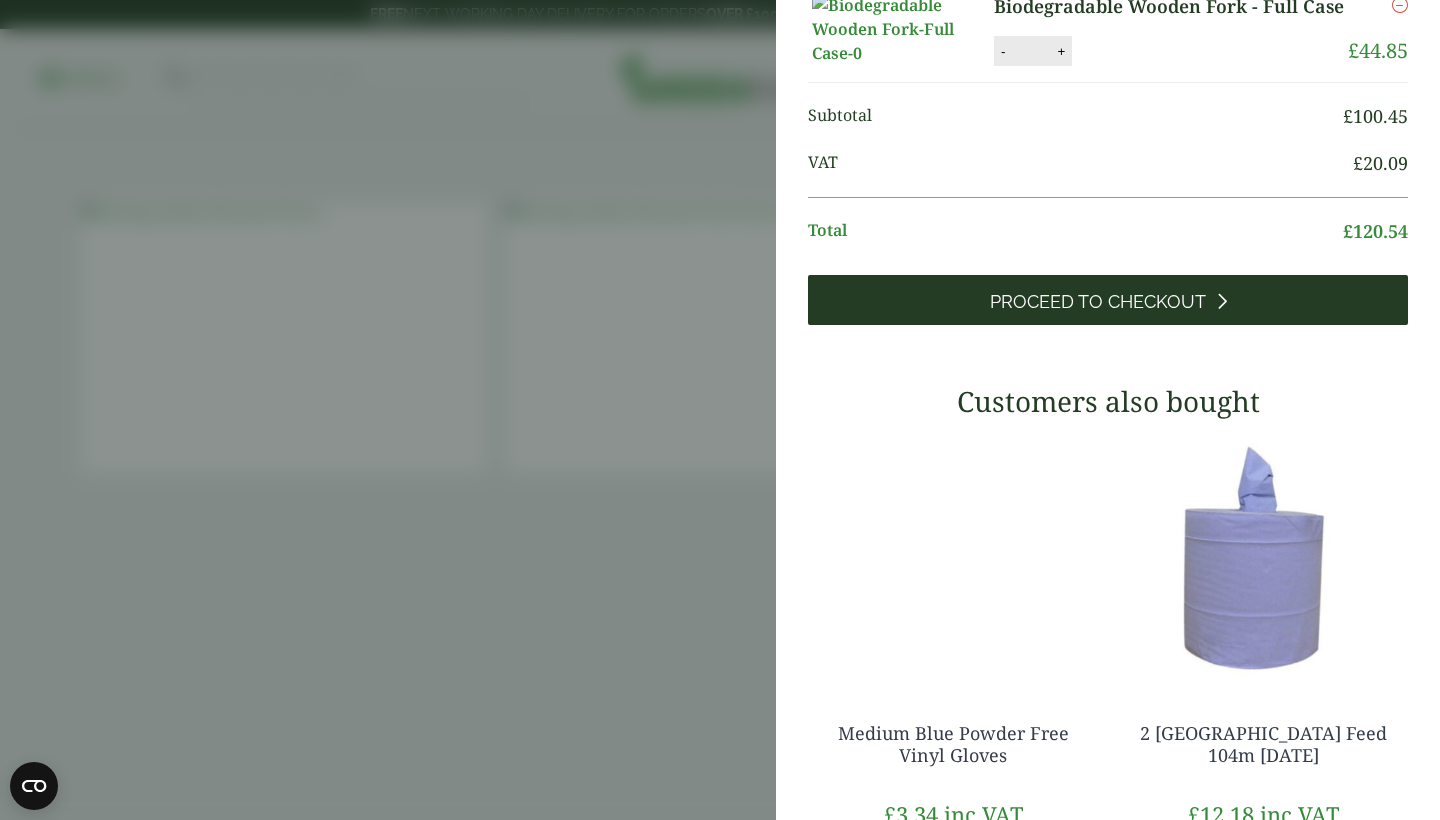 click on "Proceed to Checkout" at bounding box center (1108, 300) 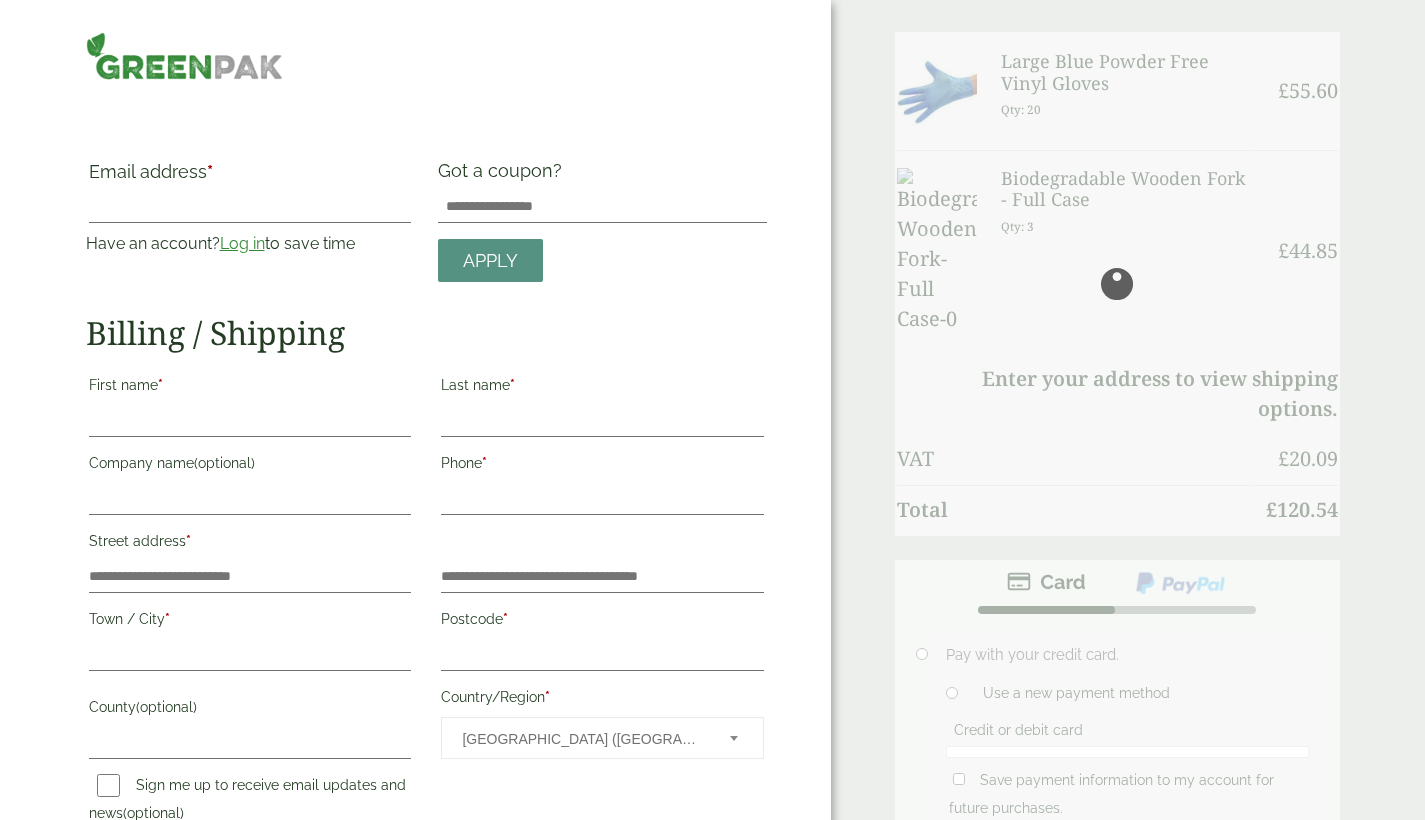 scroll, scrollTop: 0, scrollLeft: 0, axis: both 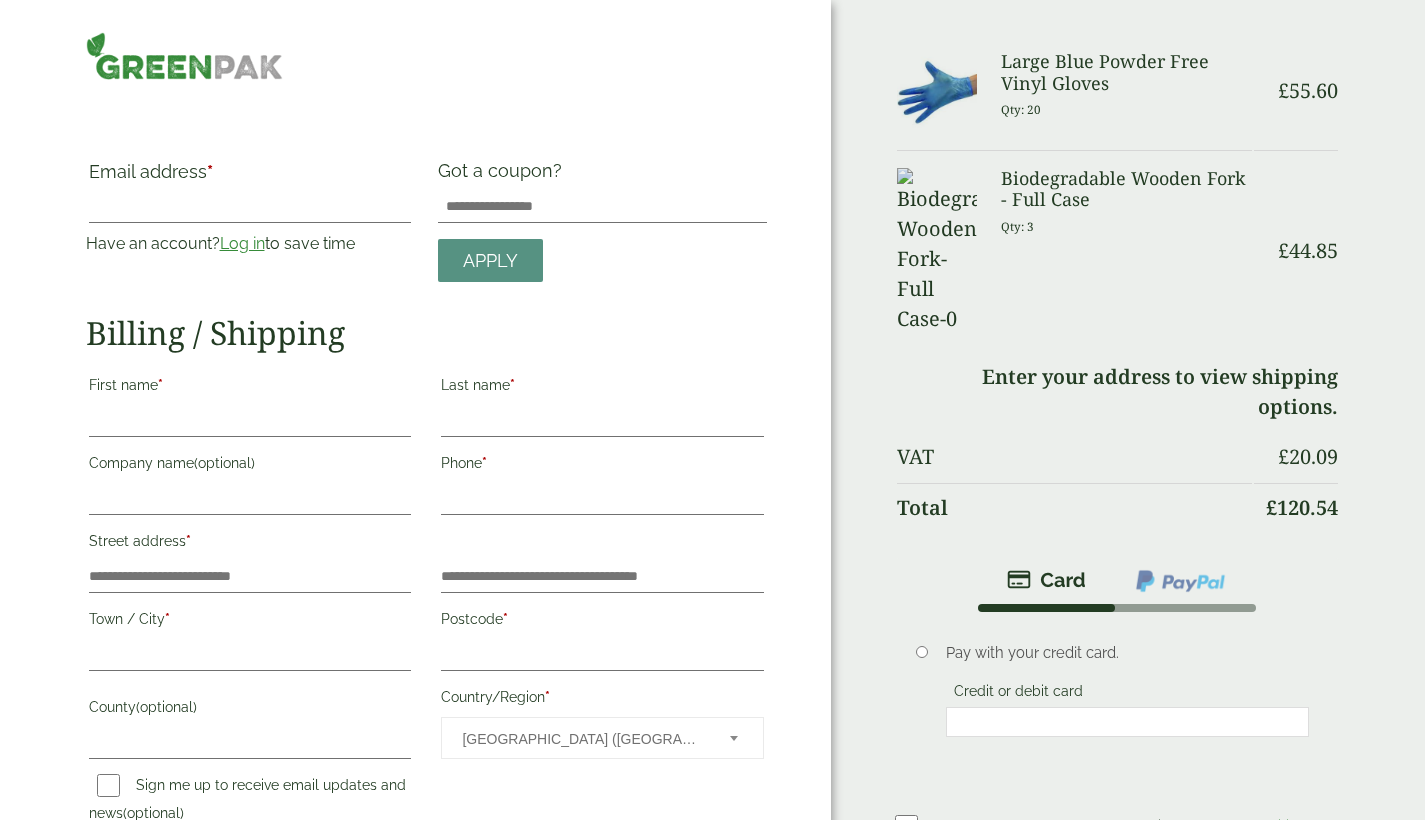 drag, startPoint x: 1417, startPoint y: 47, endPoint x: 1439, endPoint y: 280, distance: 234.03632 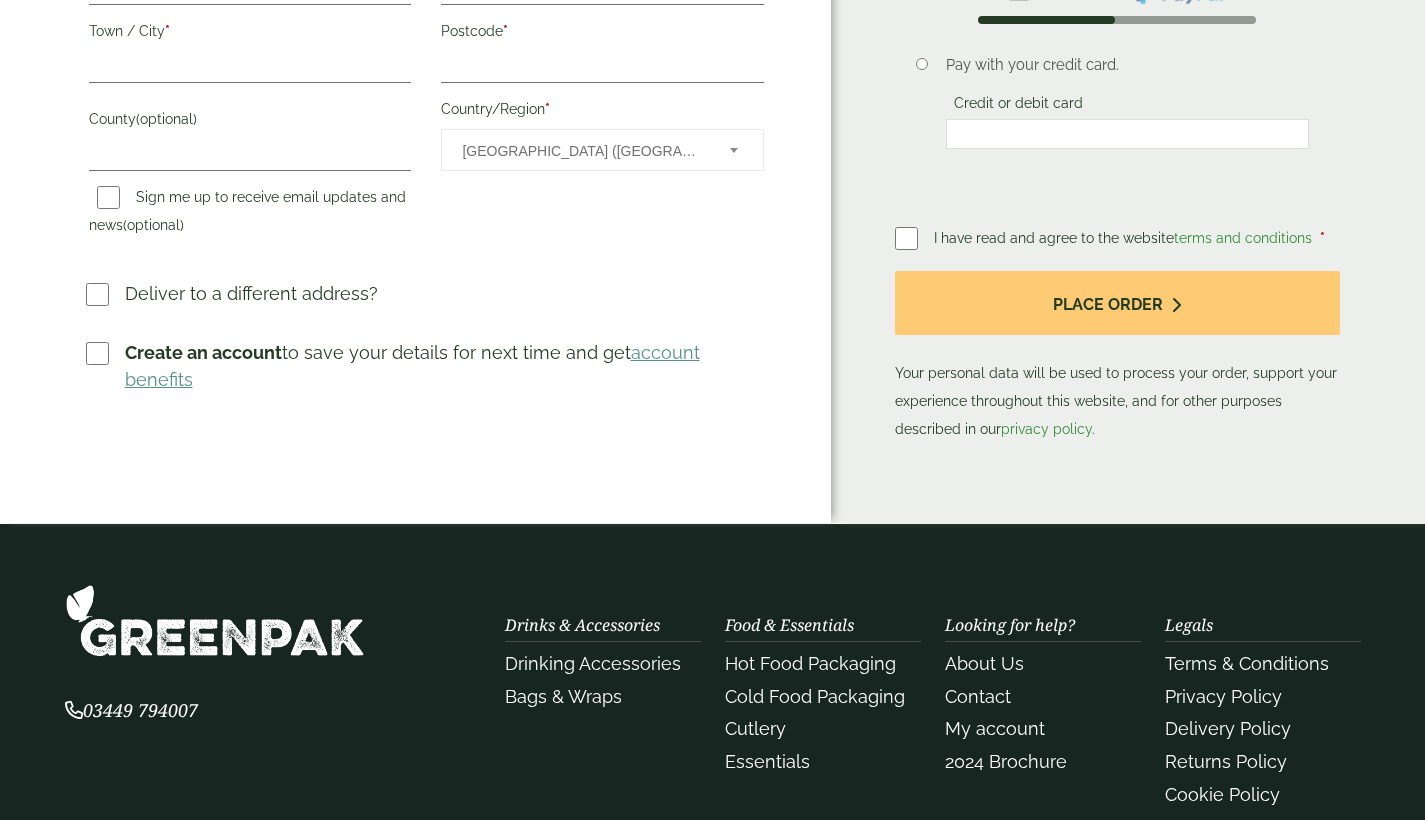 scroll, scrollTop: 605, scrollLeft: 0, axis: vertical 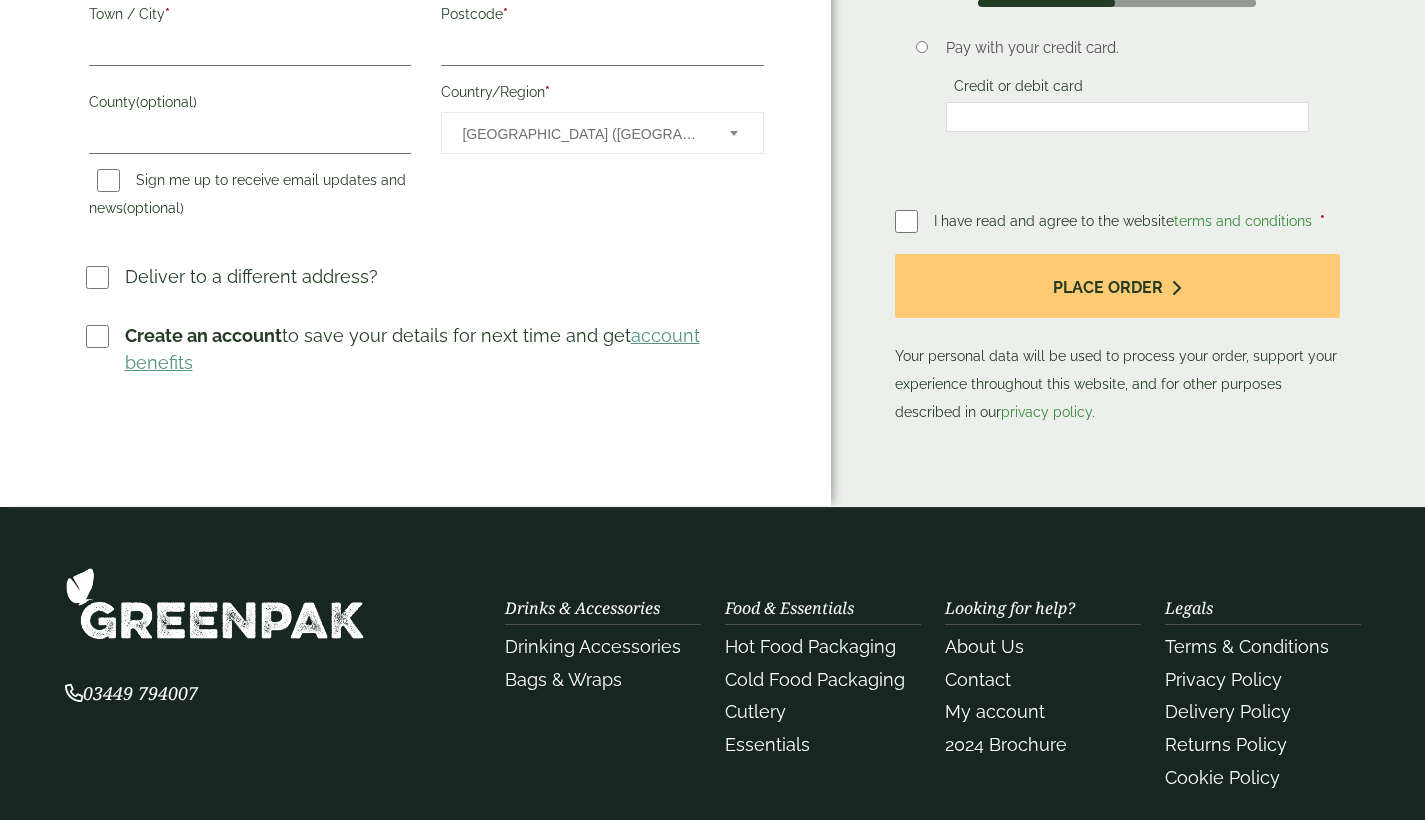 click at bounding box center [215, 603] 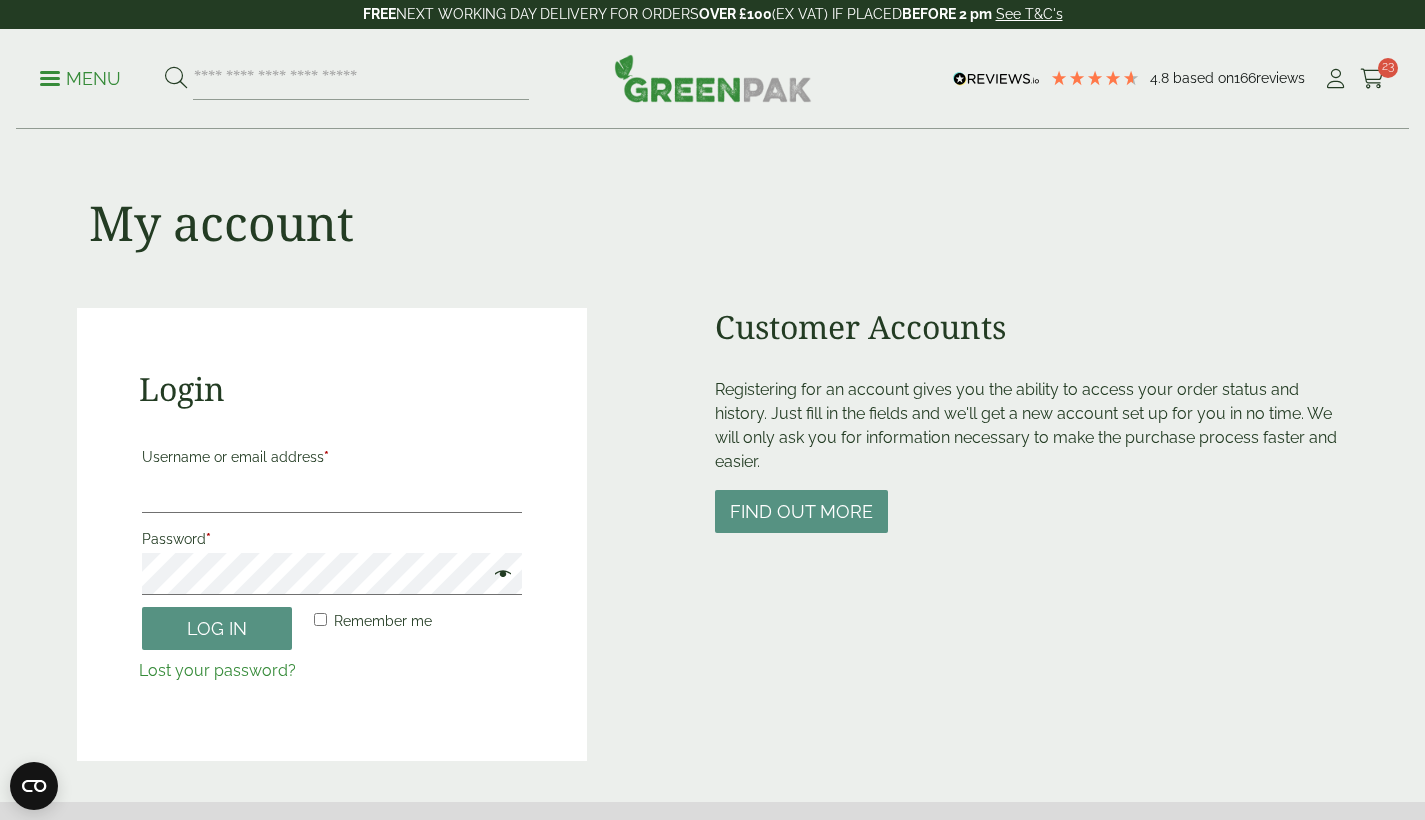 scroll, scrollTop: 0, scrollLeft: 0, axis: both 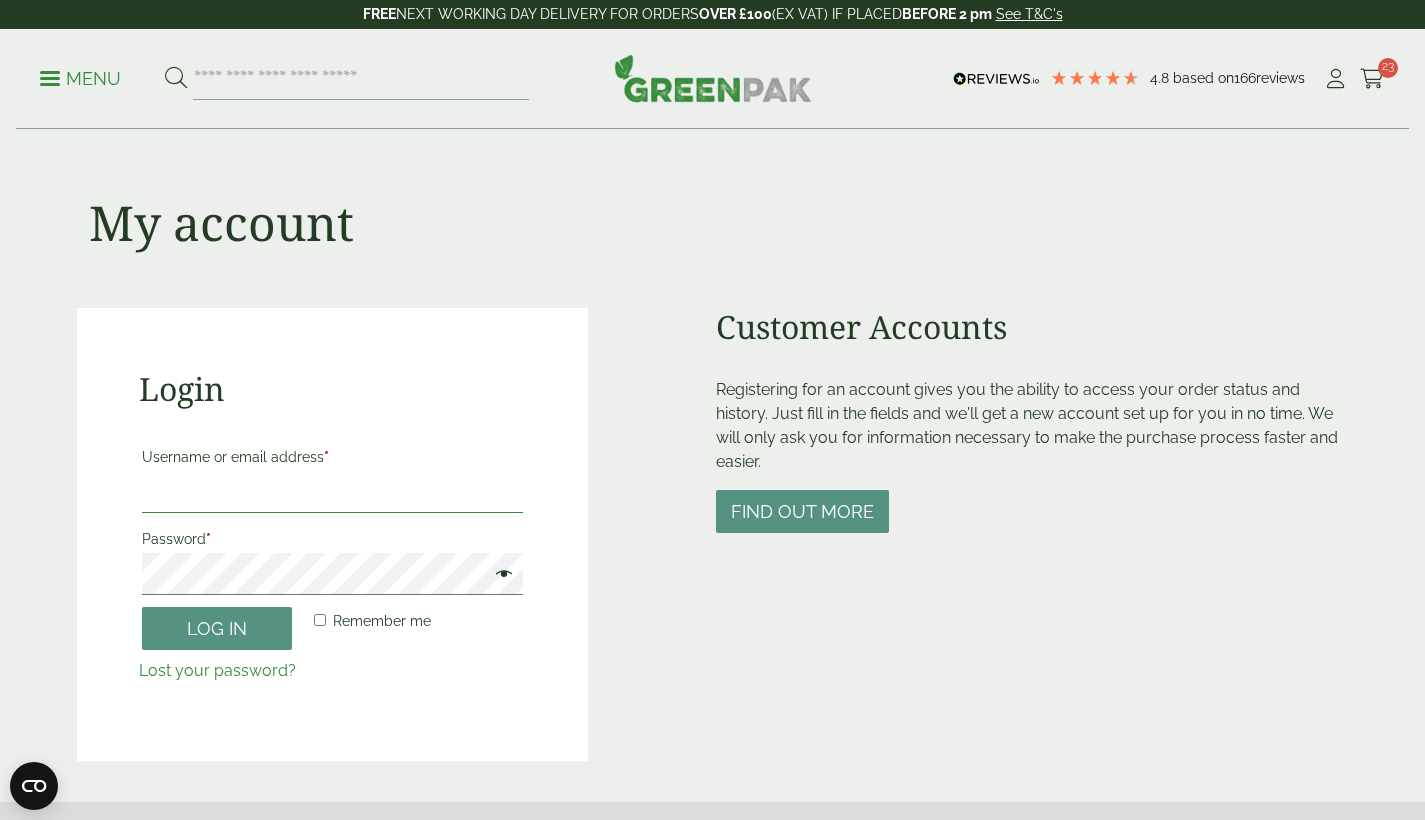 type on "**********" 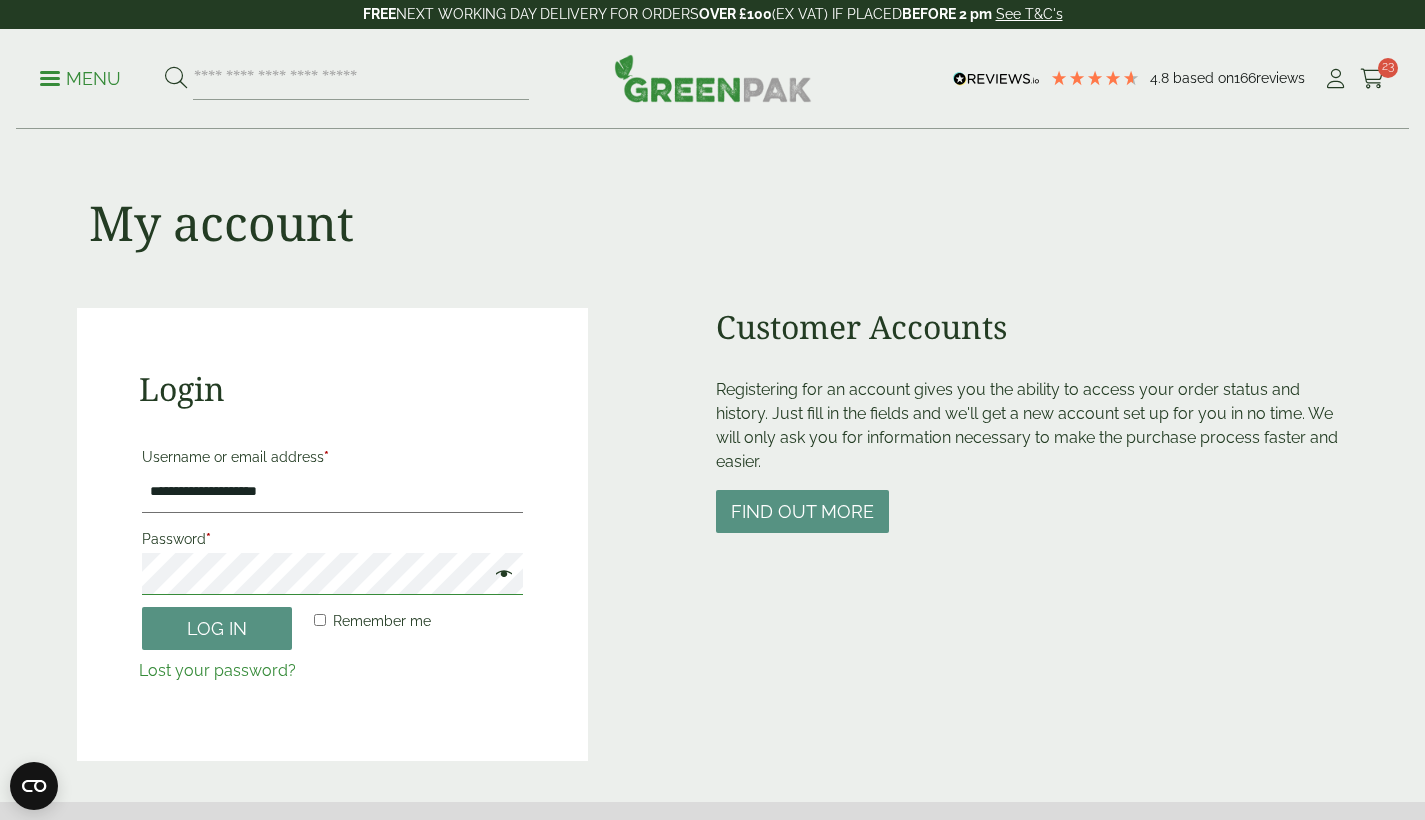 click on "Log in" at bounding box center (217, 628) 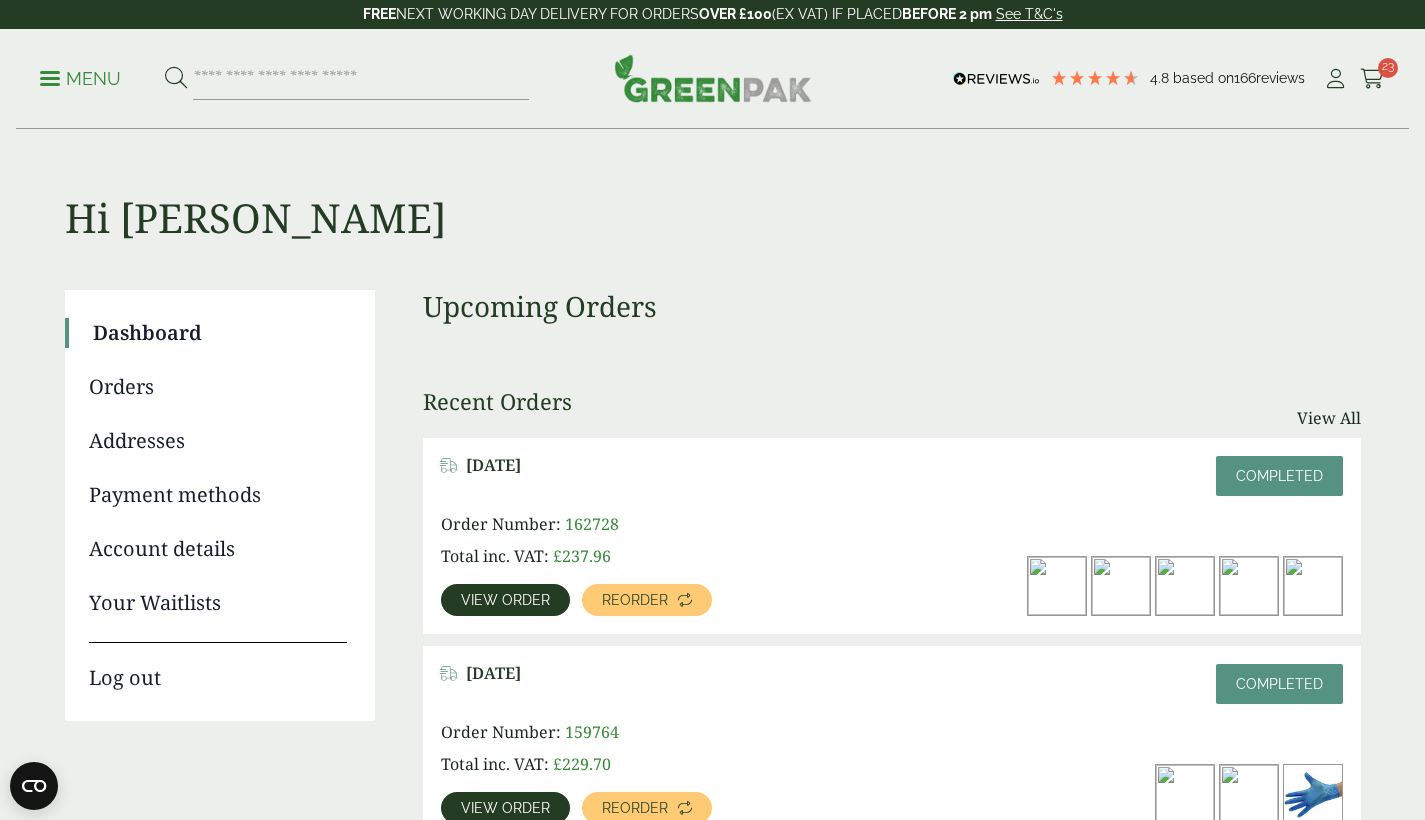 scroll, scrollTop: 0, scrollLeft: 0, axis: both 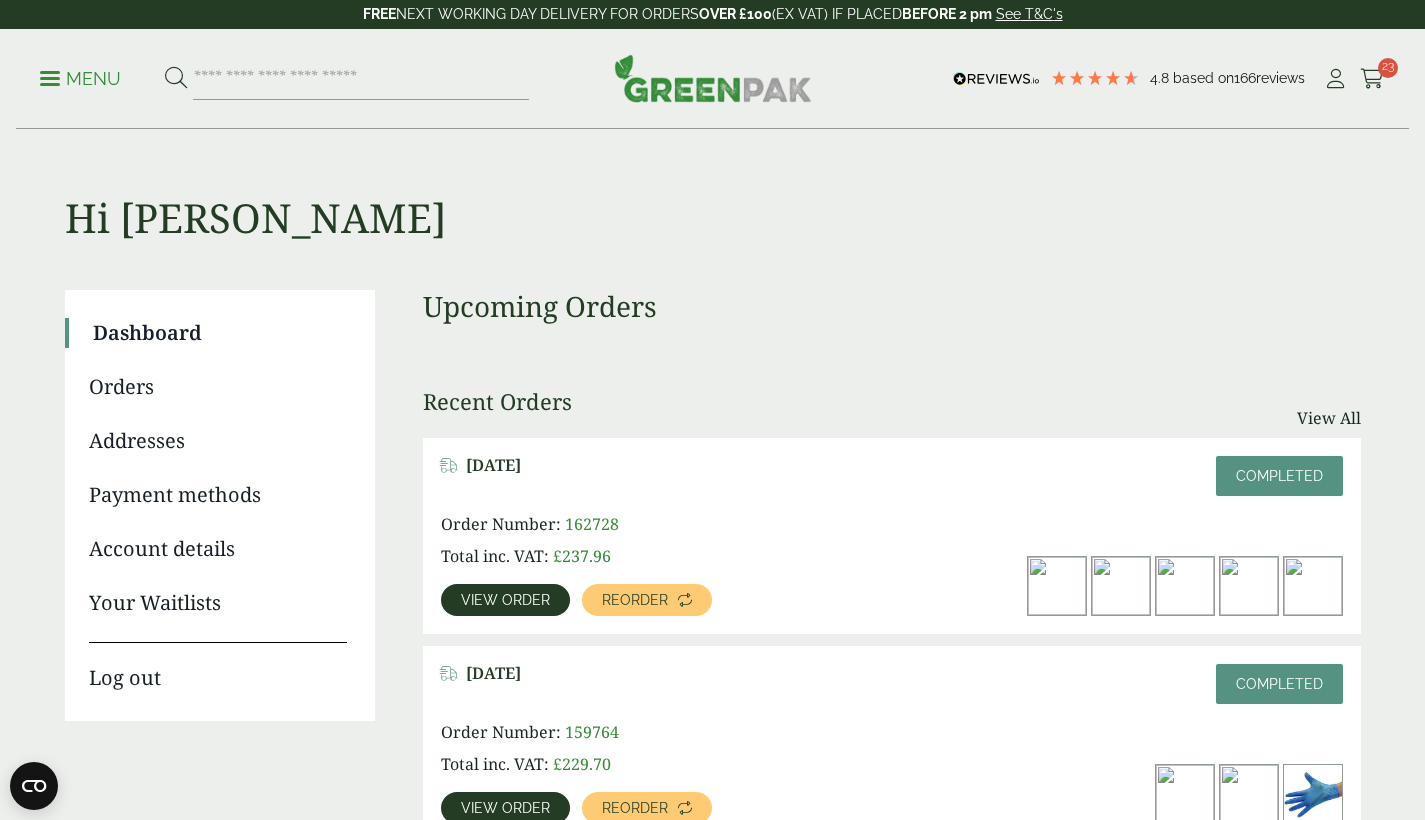 click on "Menu
4.8   Based on  166  reviews My Account" at bounding box center [712, 79] 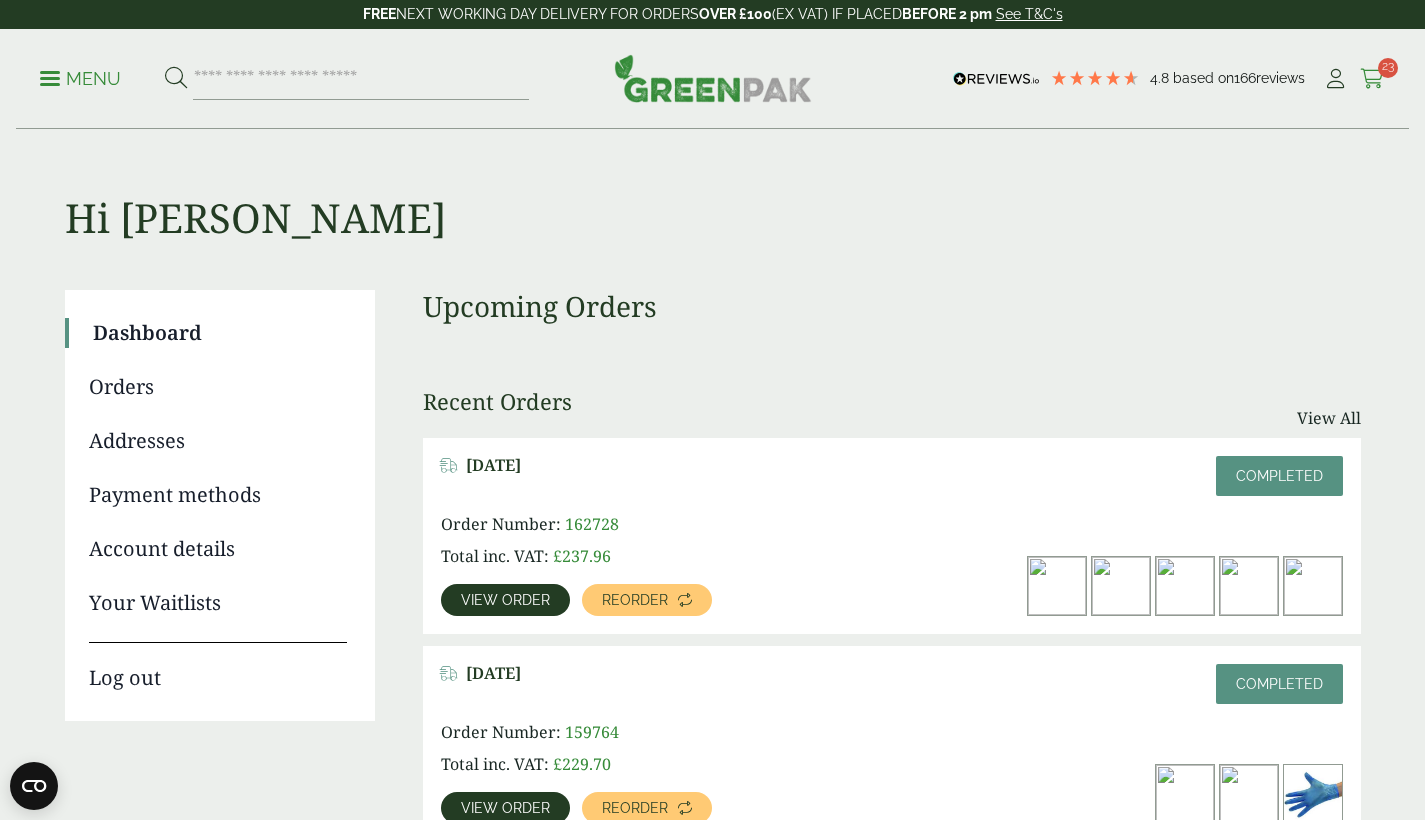 click at bounding box center [1372, 79] 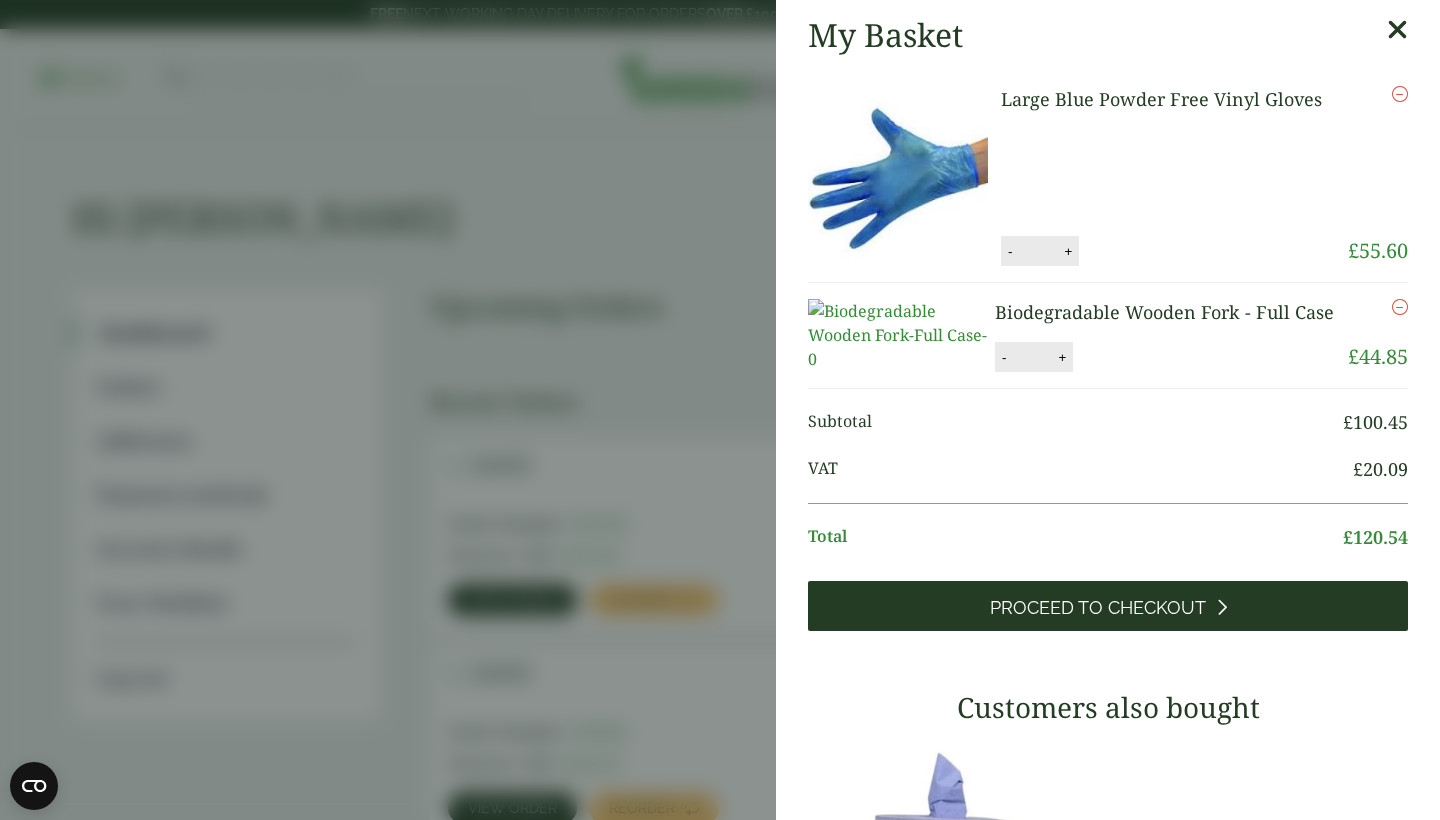 click on "Proceed to Checkout" at bounding box center [1108, 606] 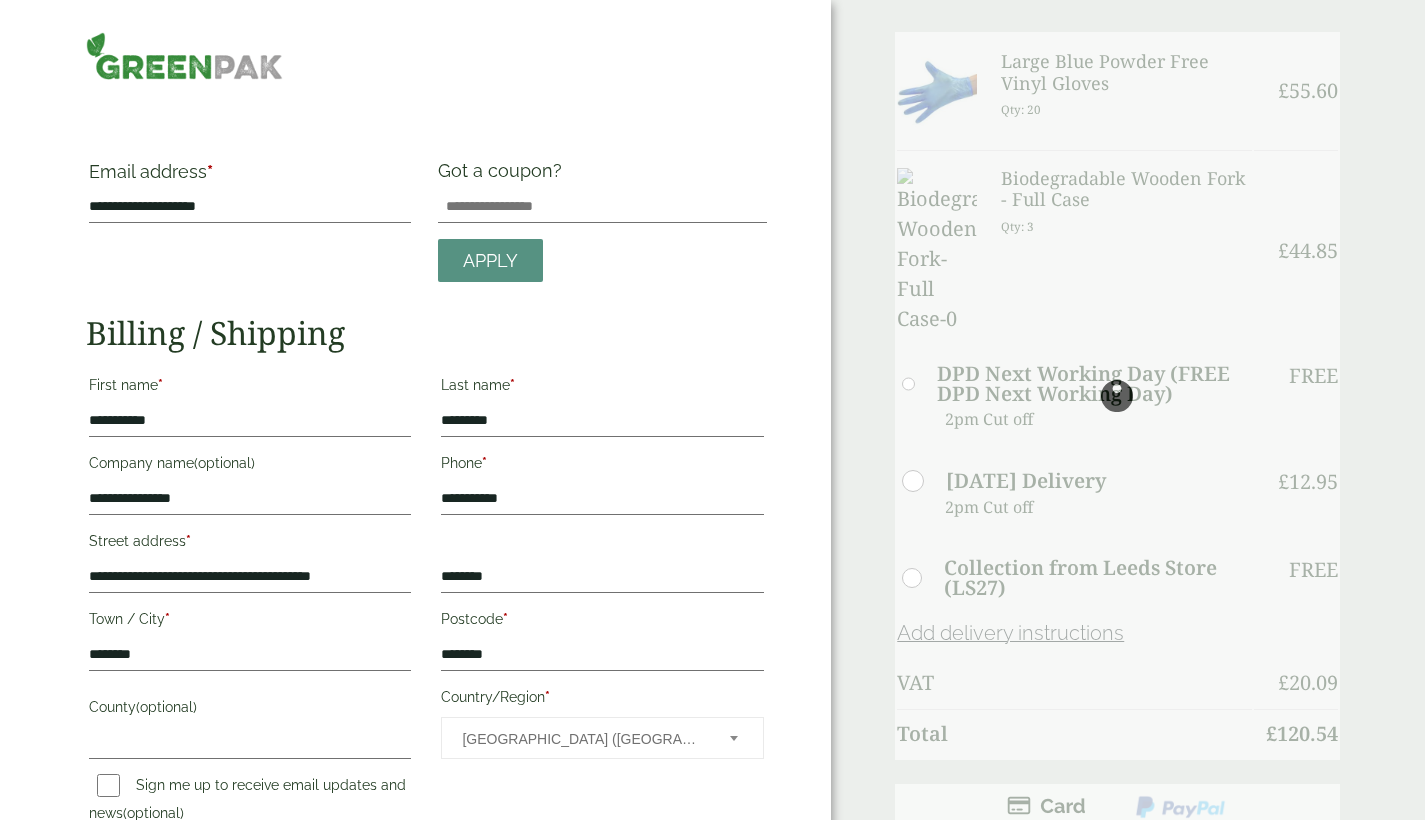 scroll, scrollTop: 0, scrollLeft: 0, axis: both 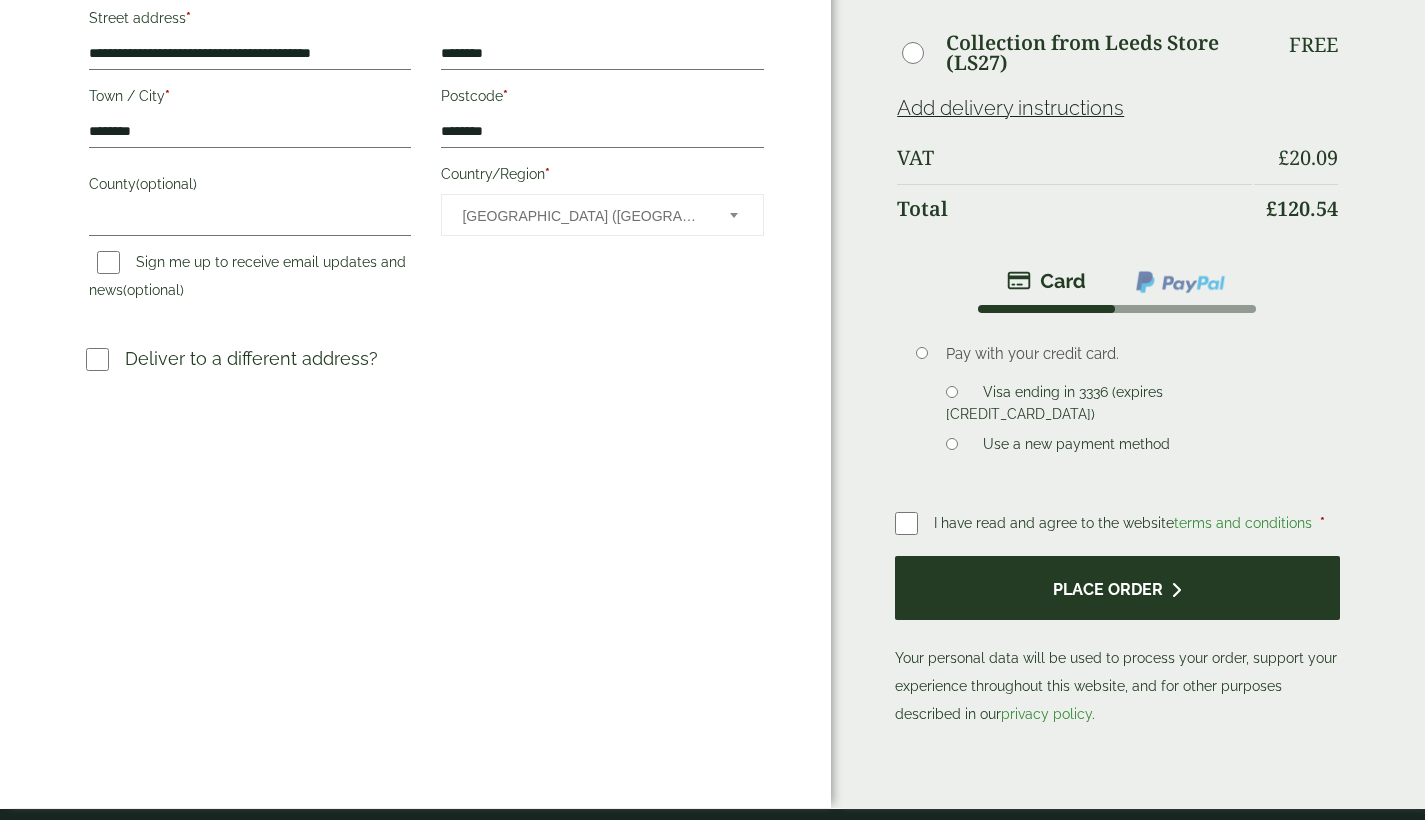 click on "Place order" at bounding box center [1117, 588] 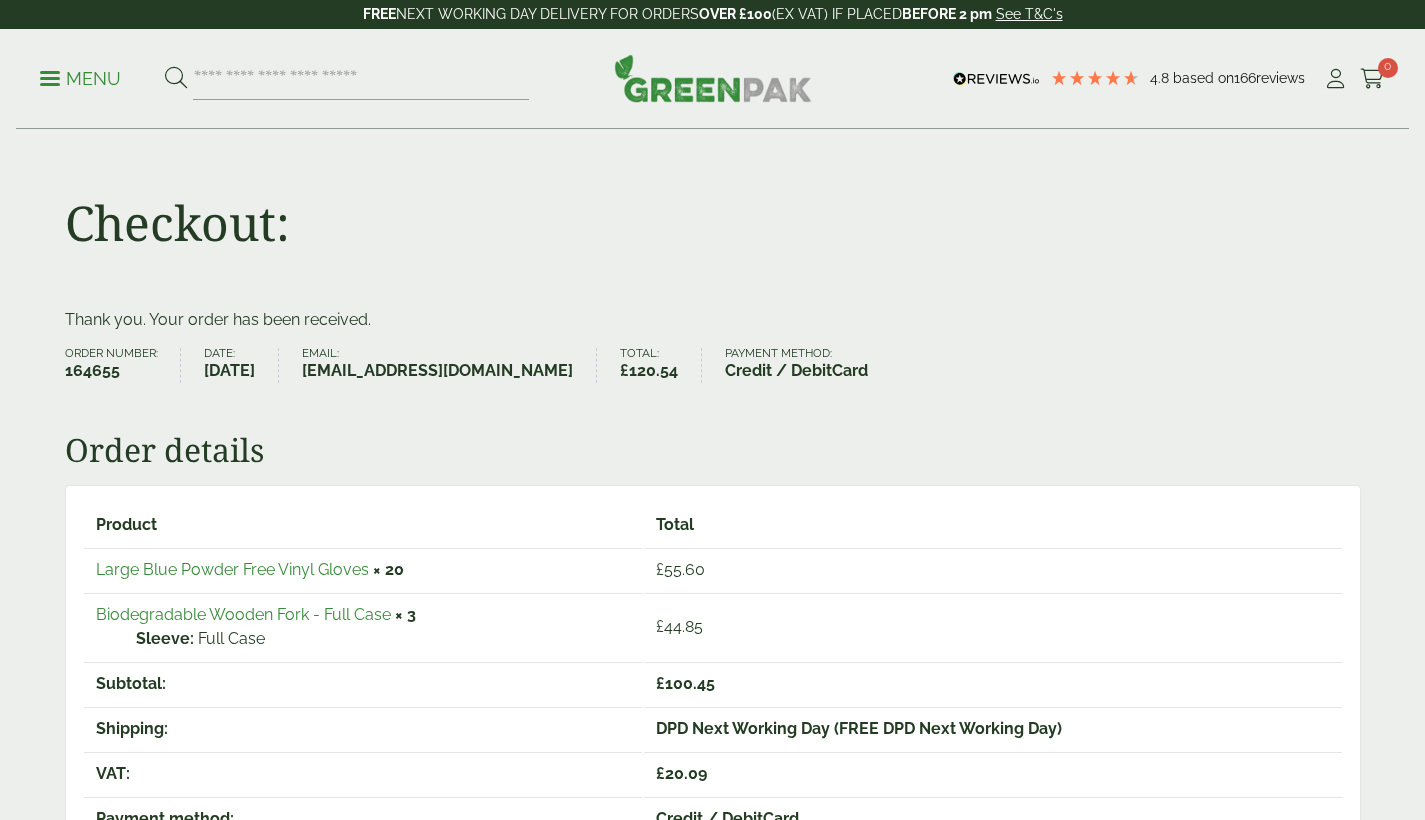 scroll, scrollTop: 0, scrollLeft: 0, axis: both 